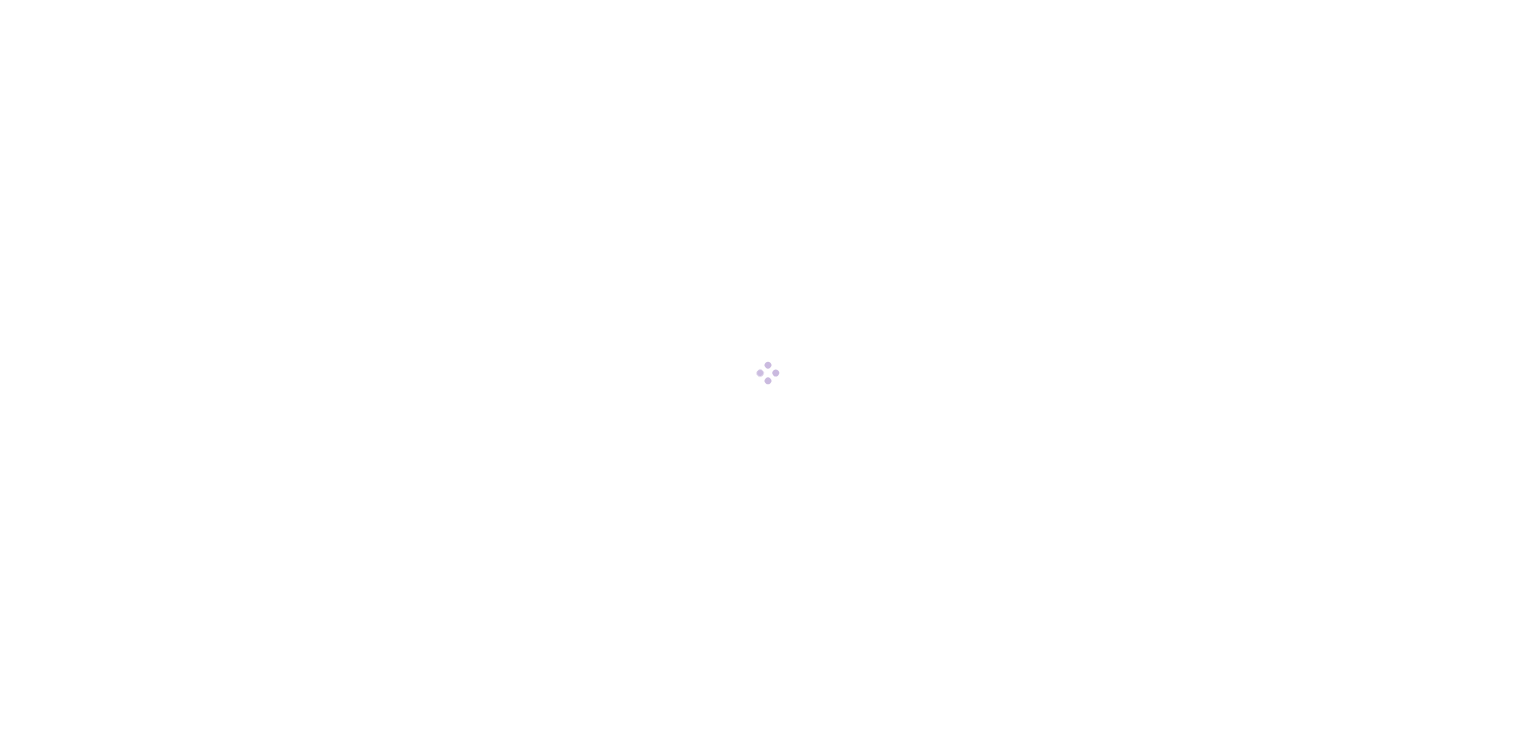 scroll, scrollTop: 0, scrollLeft: 0, axis: both 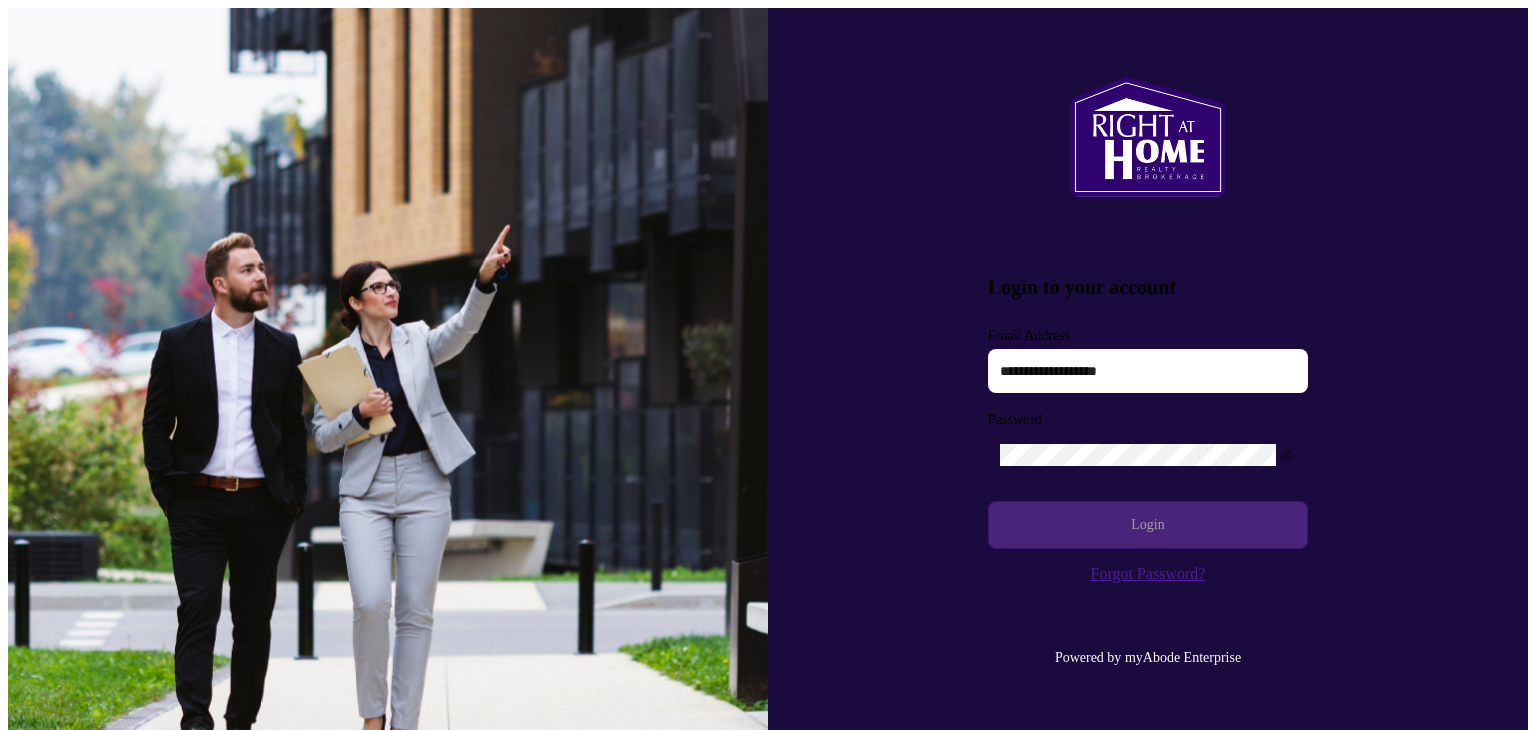 type on "**********" 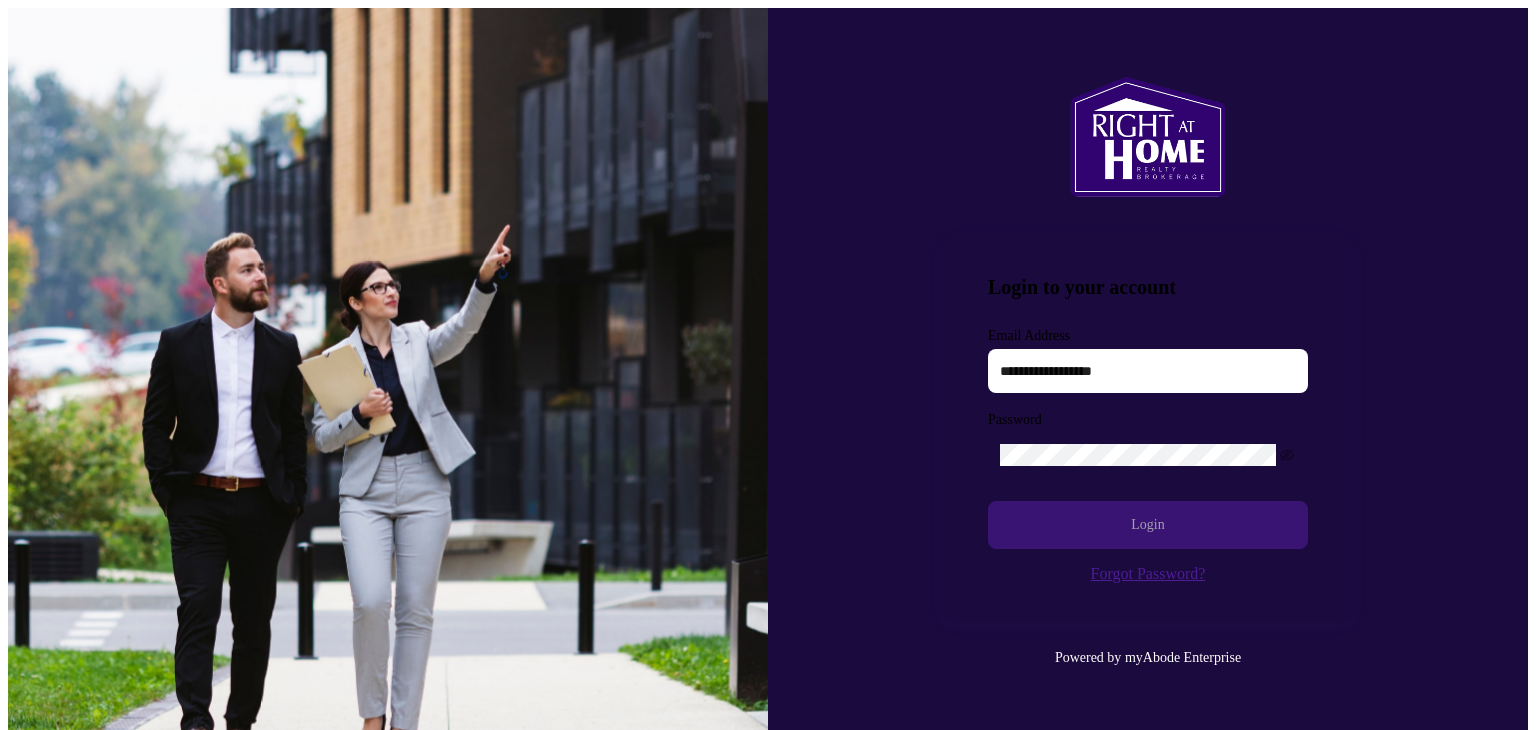 click on "Login" at bounding box center (1148, 525) 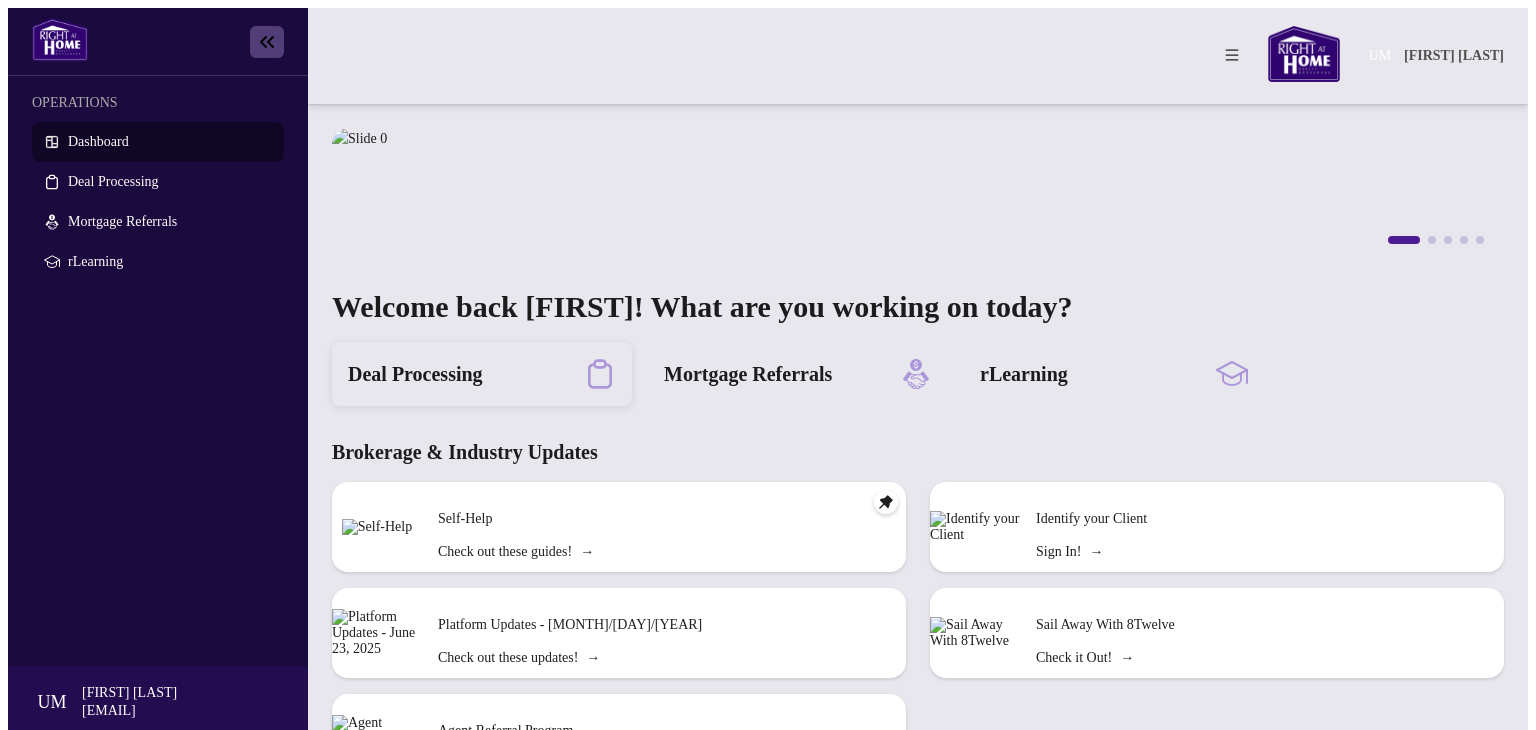 click on "Deal Processing" at bounding box center (415, 374) 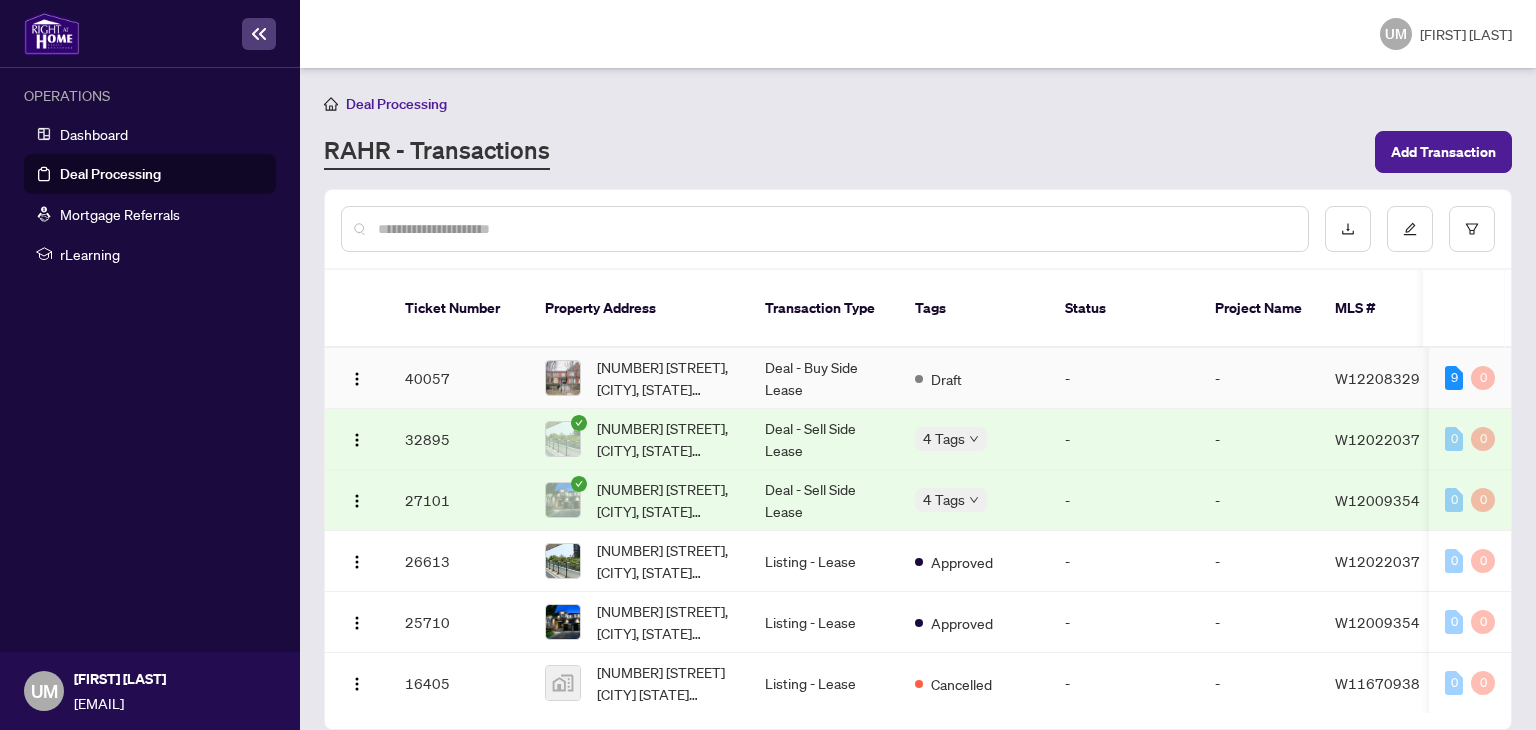 click on "Draft" at bounding box center [974, 378] 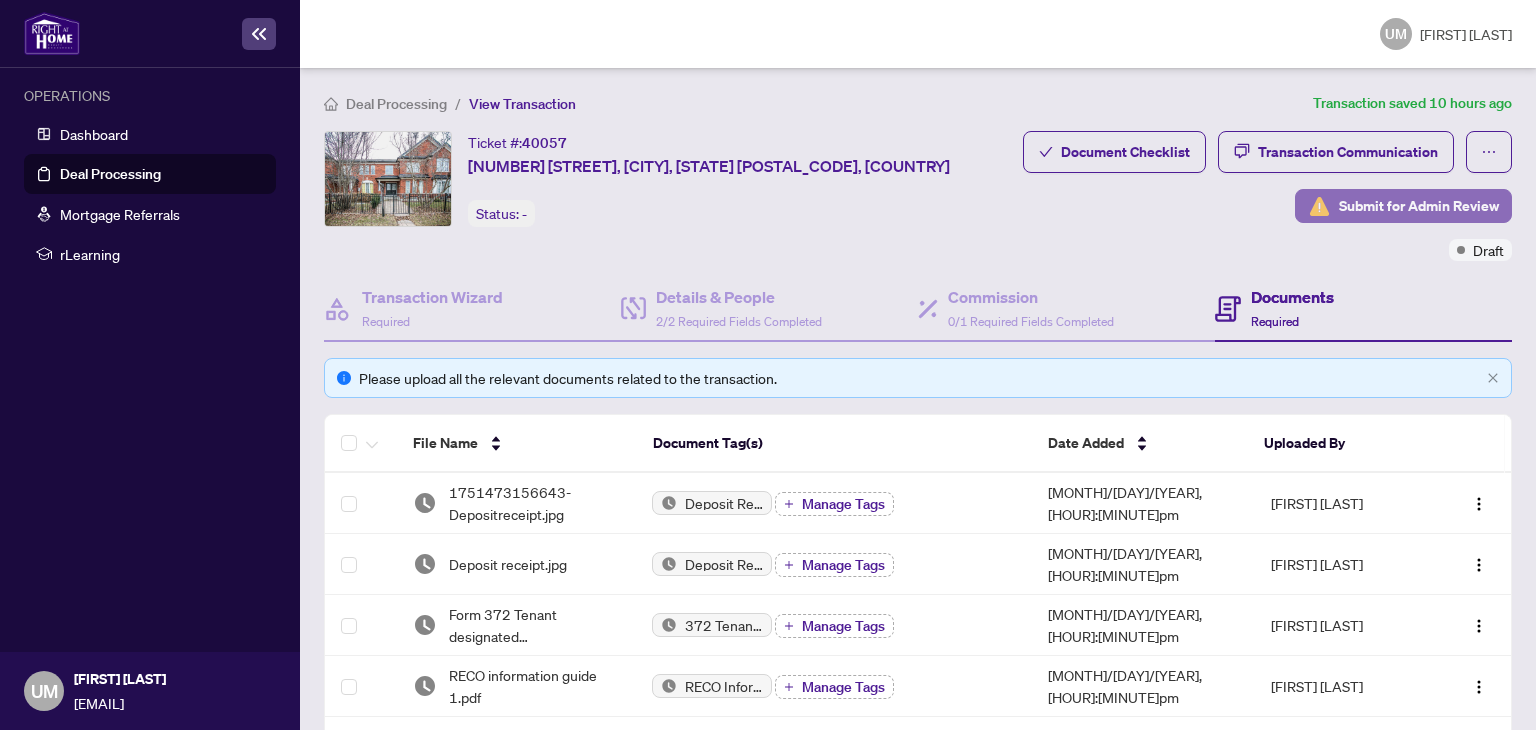 click on "Submit for Admin Review" at bounding box center (1419, 206) 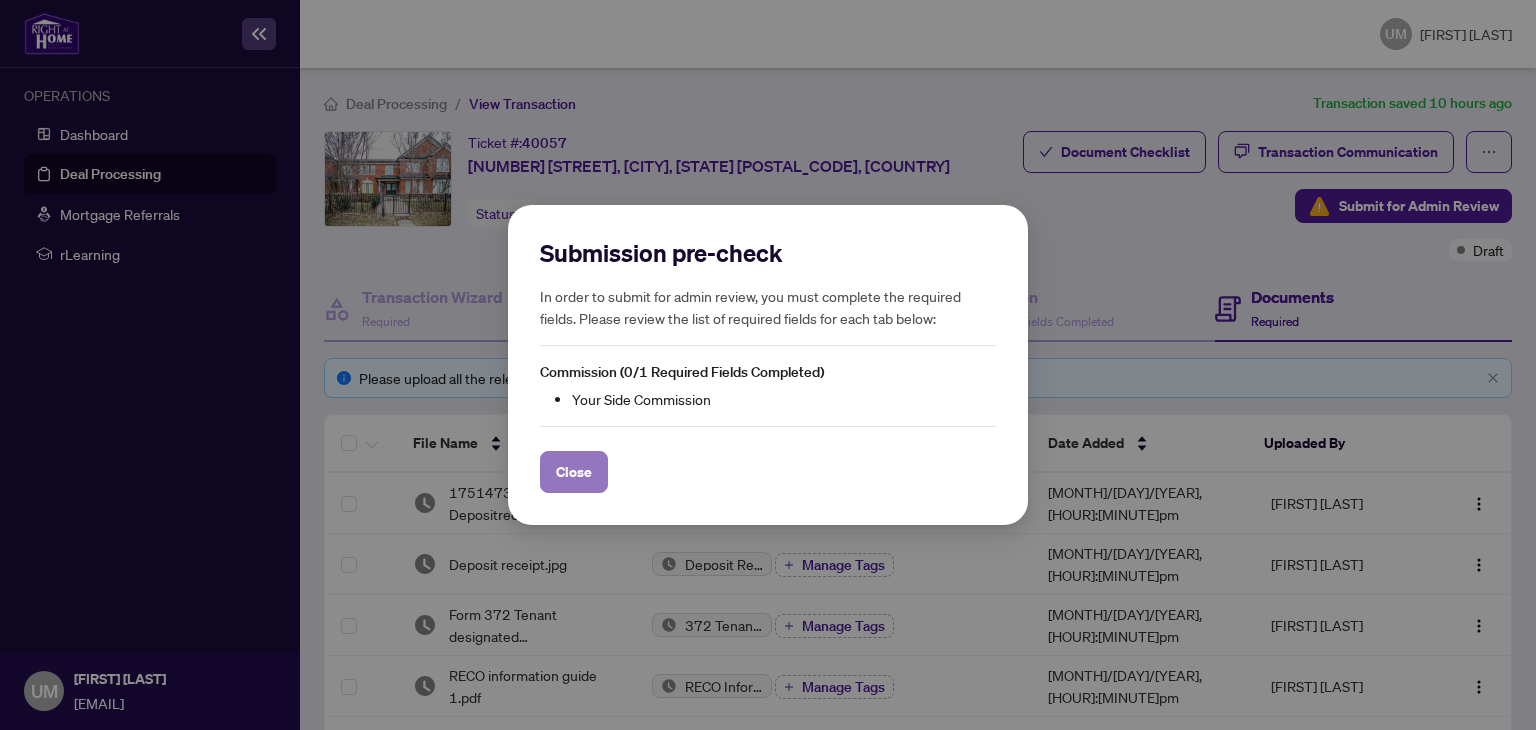 click on "Close" at bounding box center [574, 472] 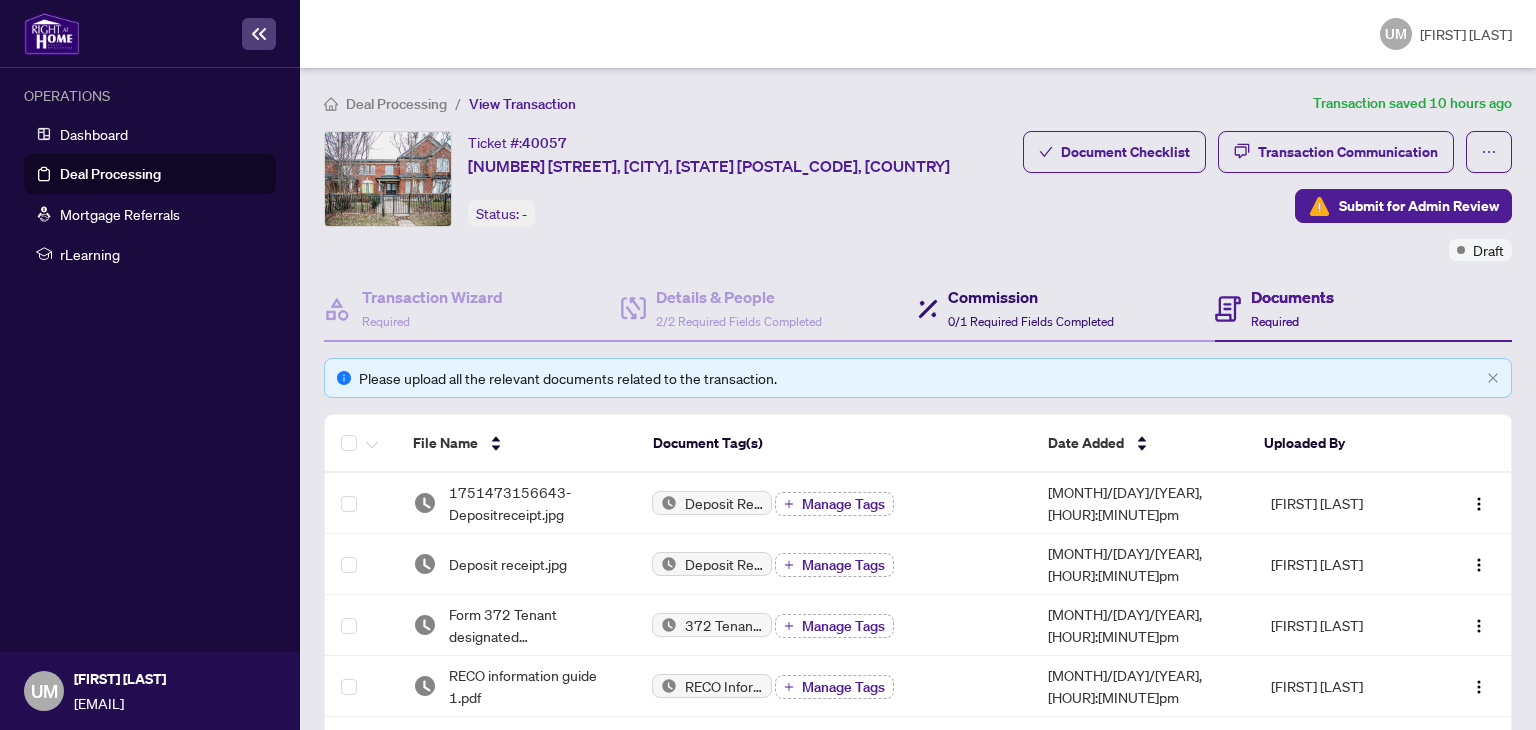 click on "0/1 Required Fields Completed" at bounding box center [1031, 321] 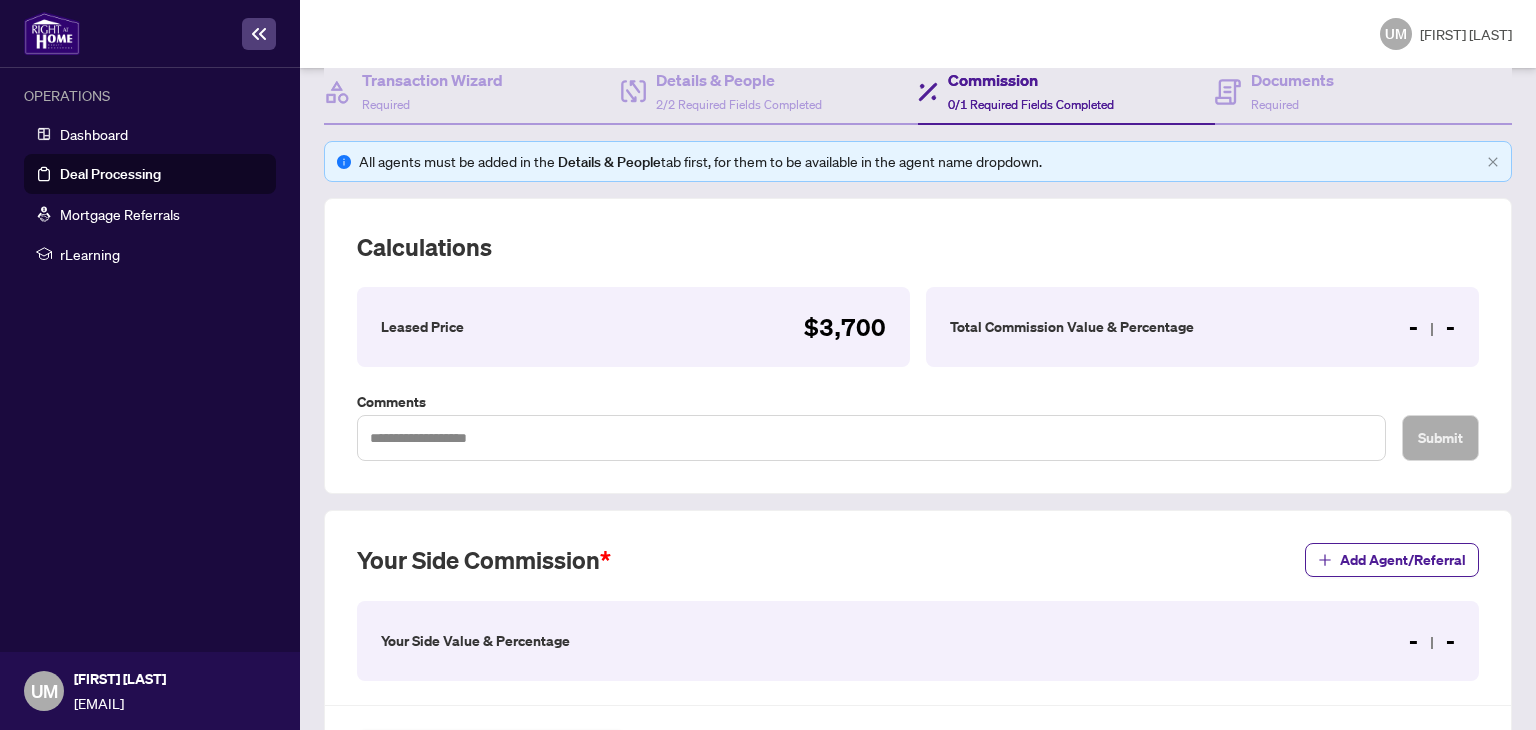 scroll, scrollTop: 300, scrollLeft: 0, axis: vertical 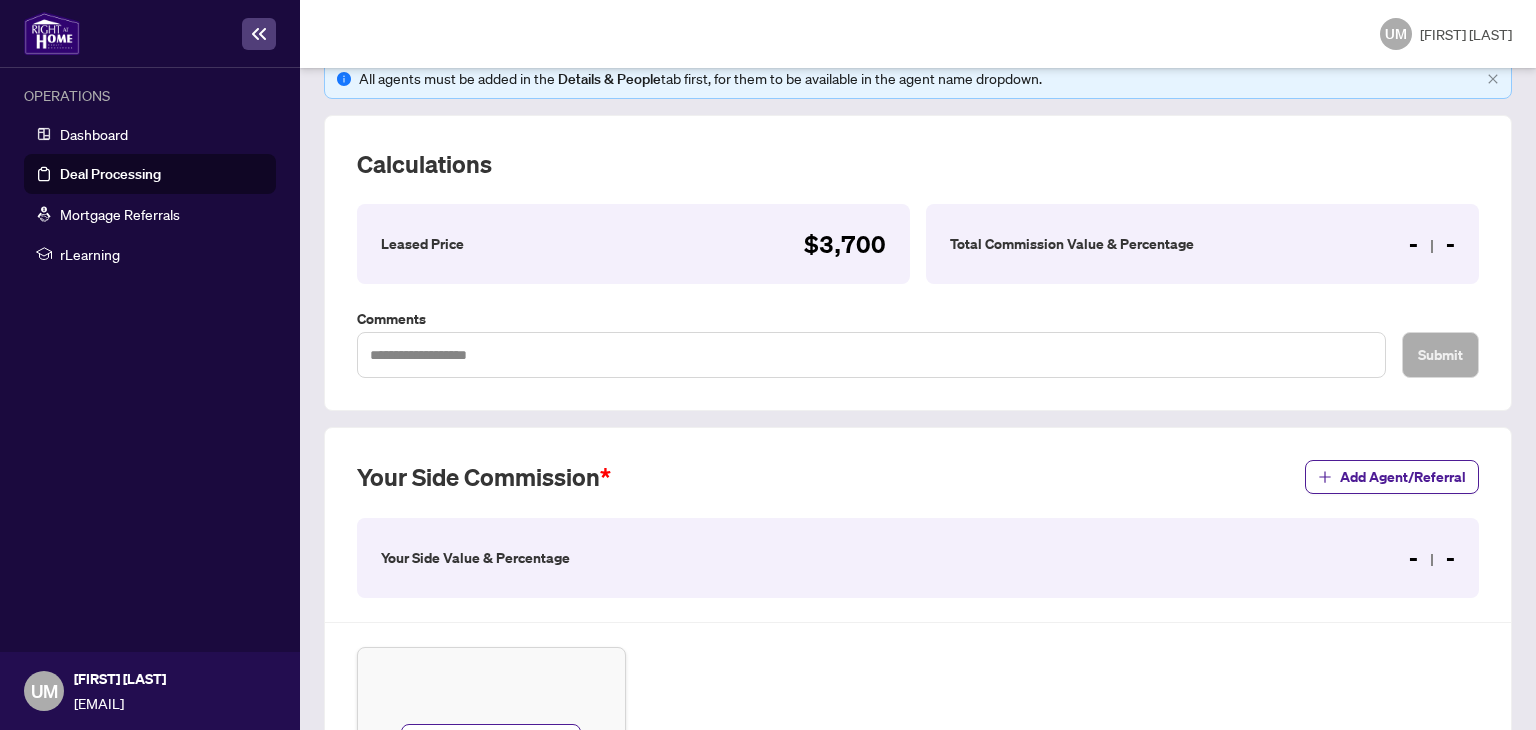 click on "Total Commission Value & Percentage -     -" at bounding box center (633, 244) 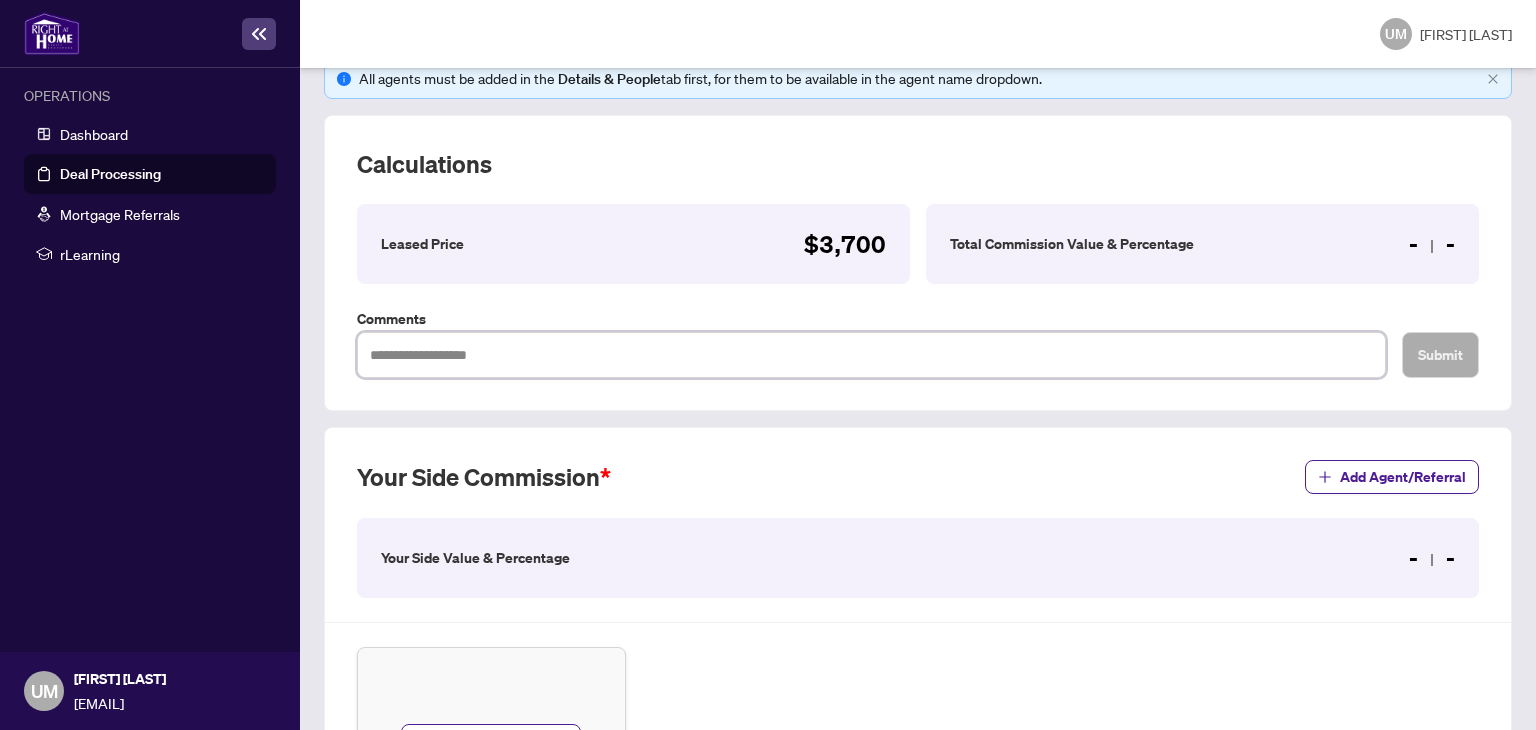 click at bounding box center [871, 355] 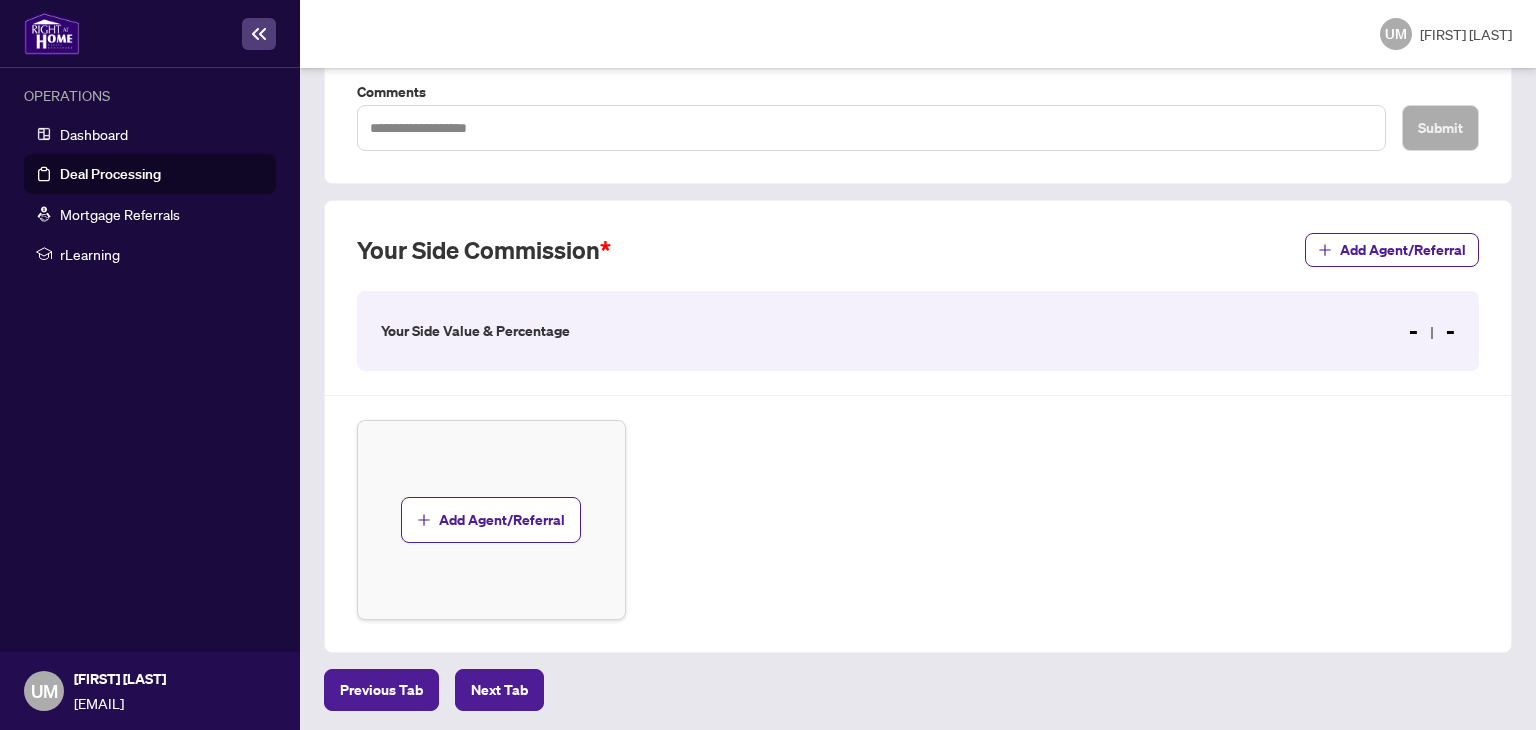 click on "-     -" at bounding box center (1432, 331) 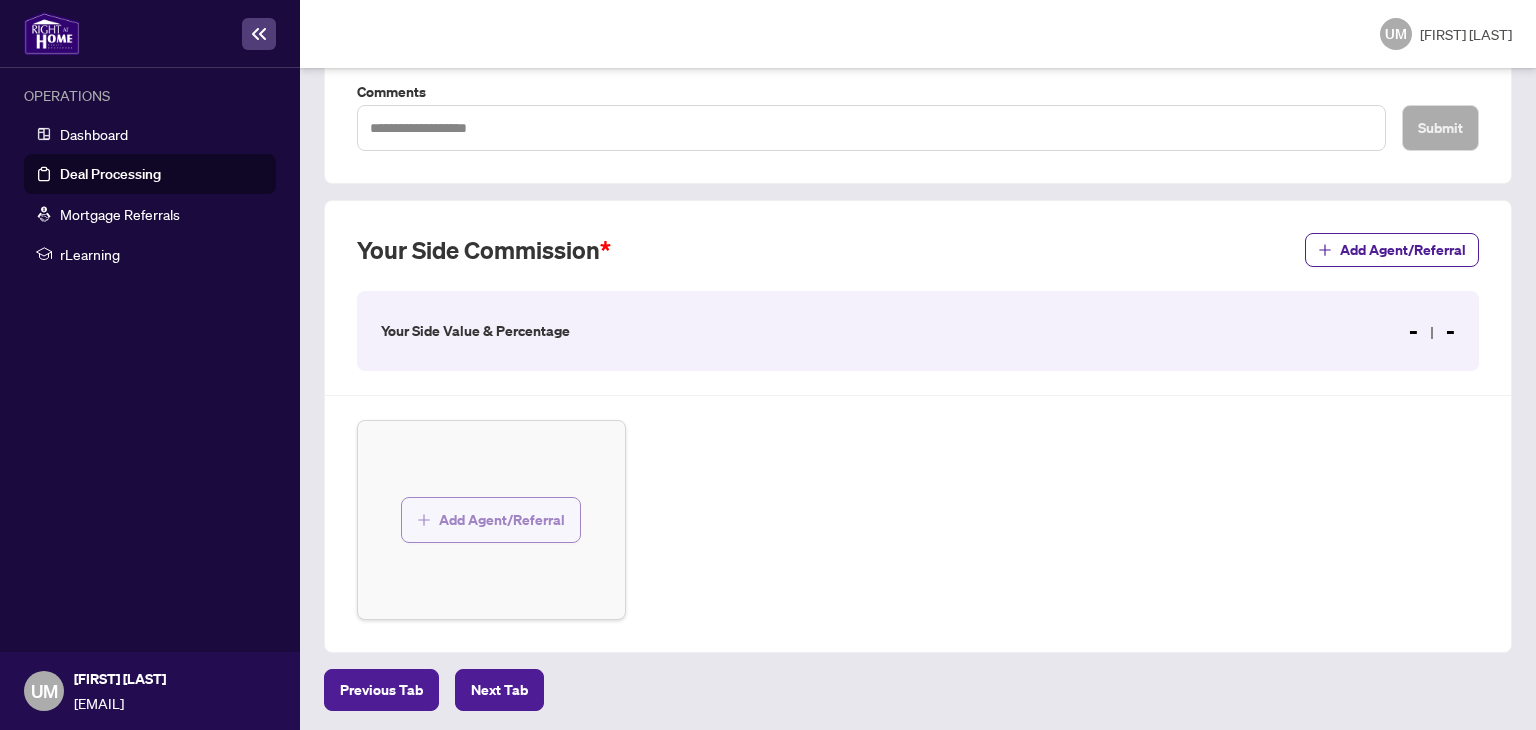 click on "Add Agent/Referral" at bounding box center [502, 520] 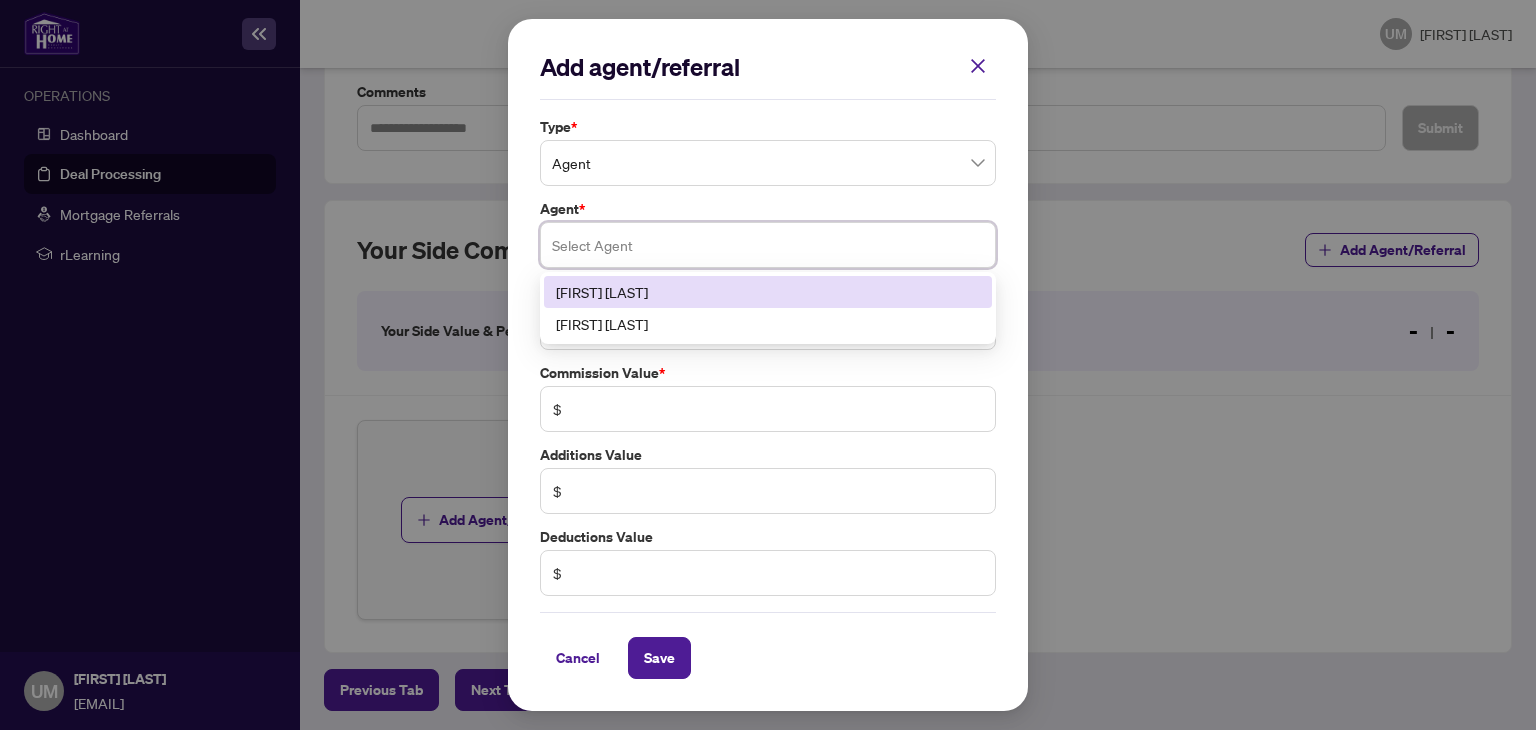 click at bounding box center (768, 245) 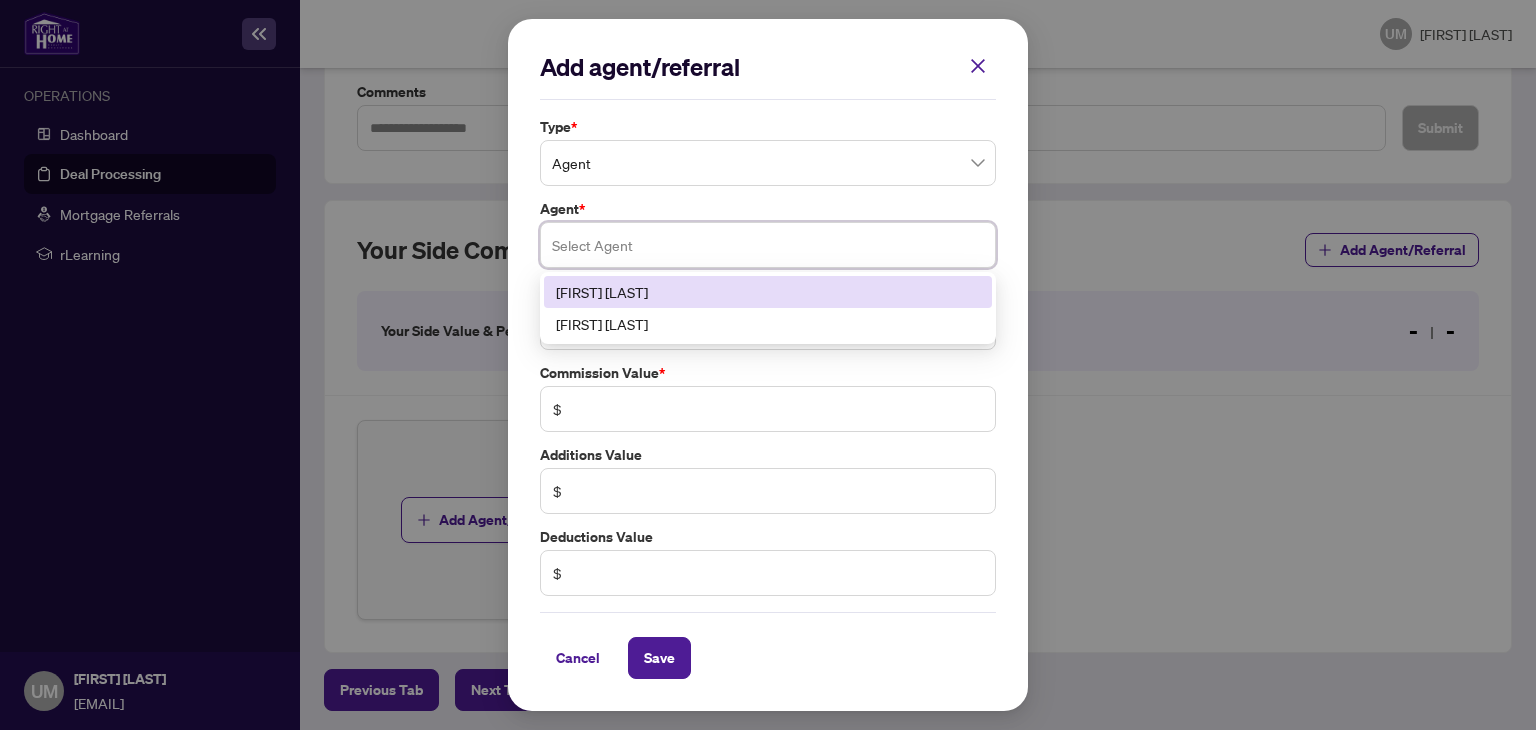 click on "[FIRST] [LAST]" at bounding box center [768, 292] 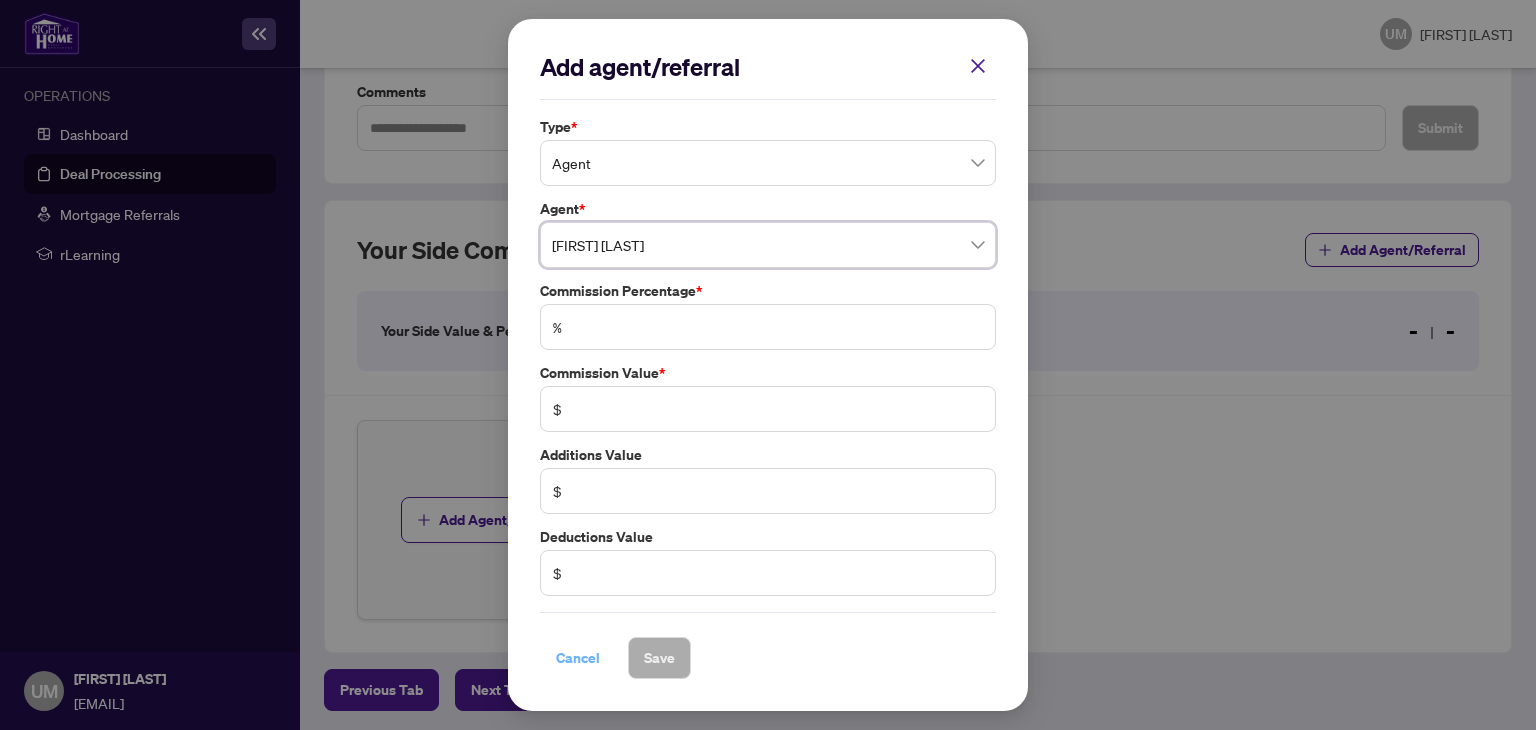 click on "Cancel" at bounding box center [578, 658] 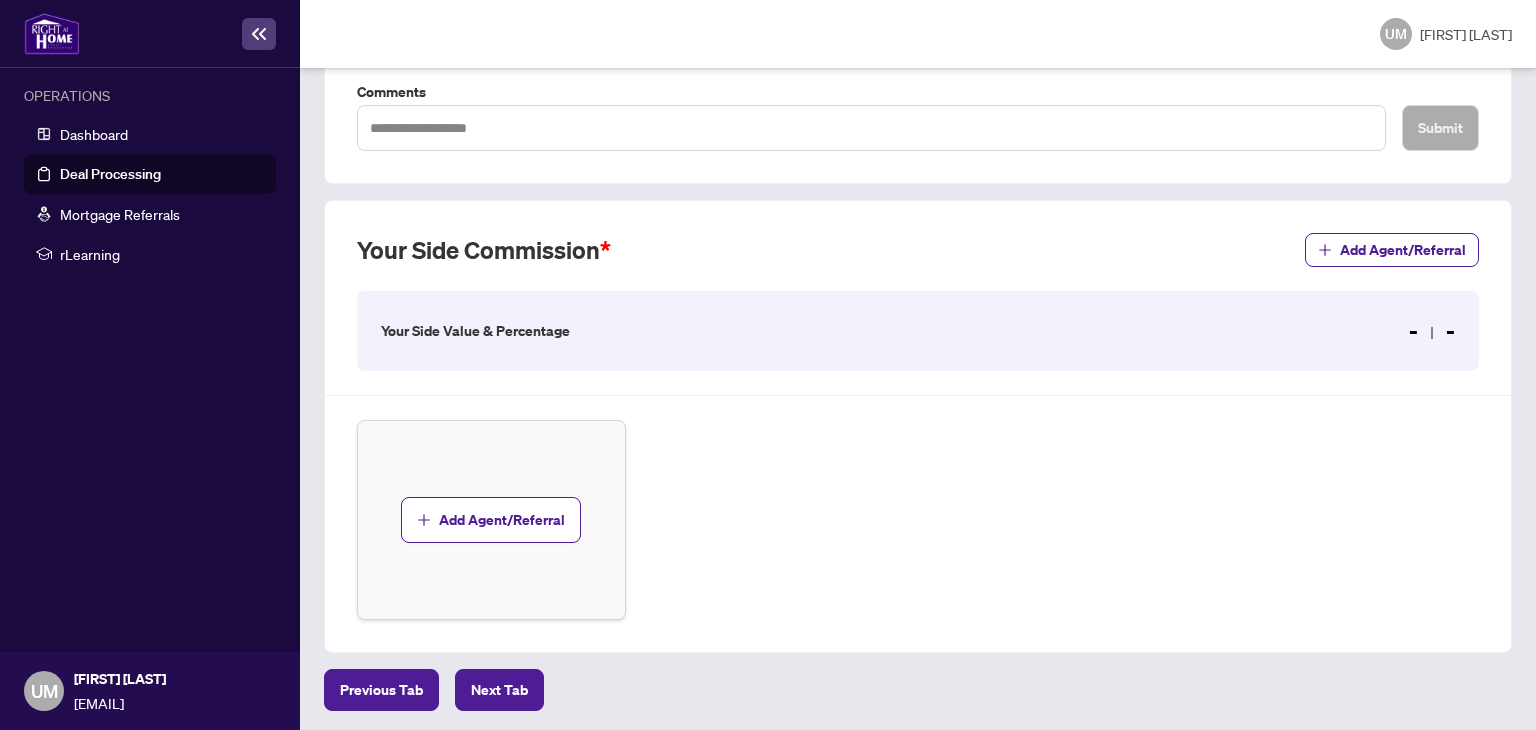 scroll, scrollTop: 327, scrollLeft: 0, axis: vertical 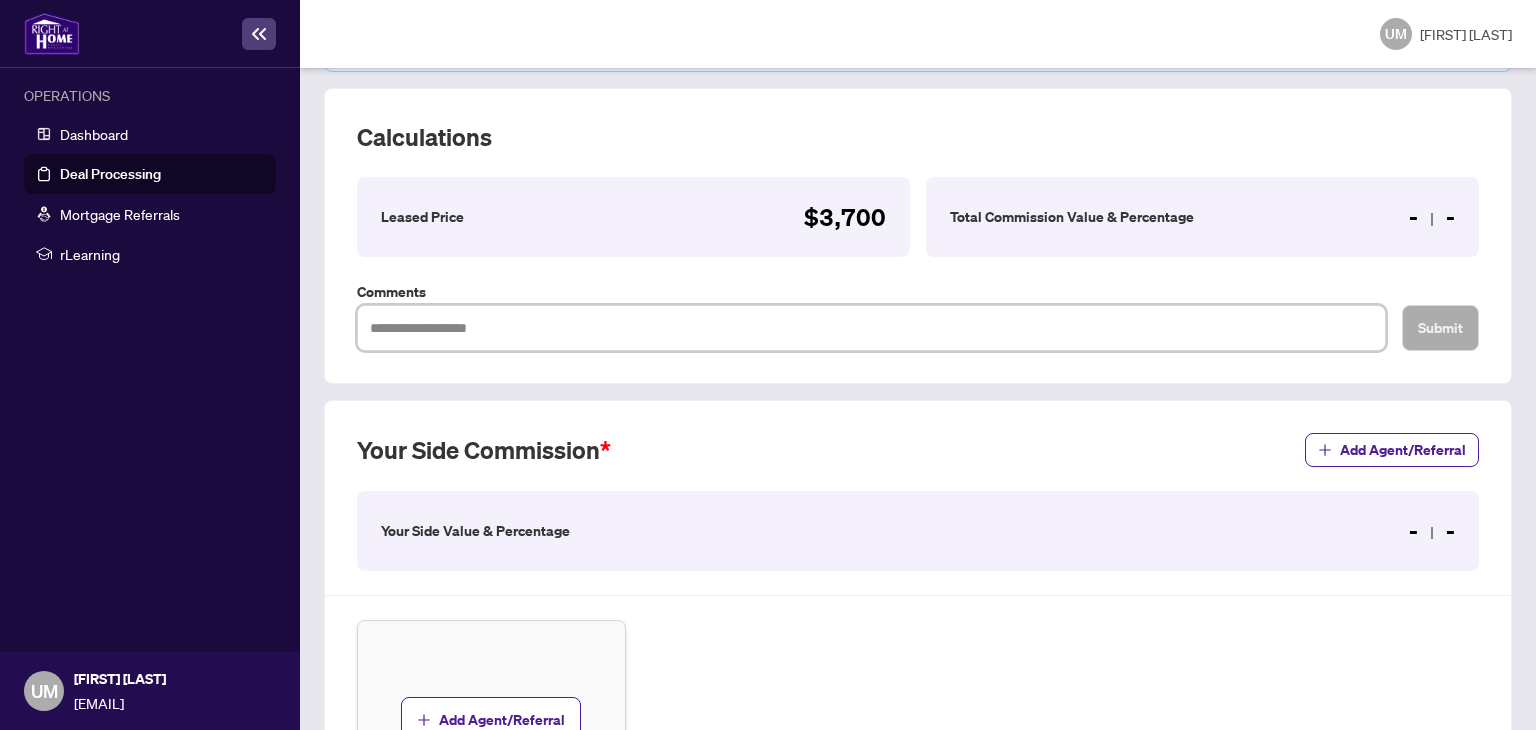 click at bounding box center (871, 328) 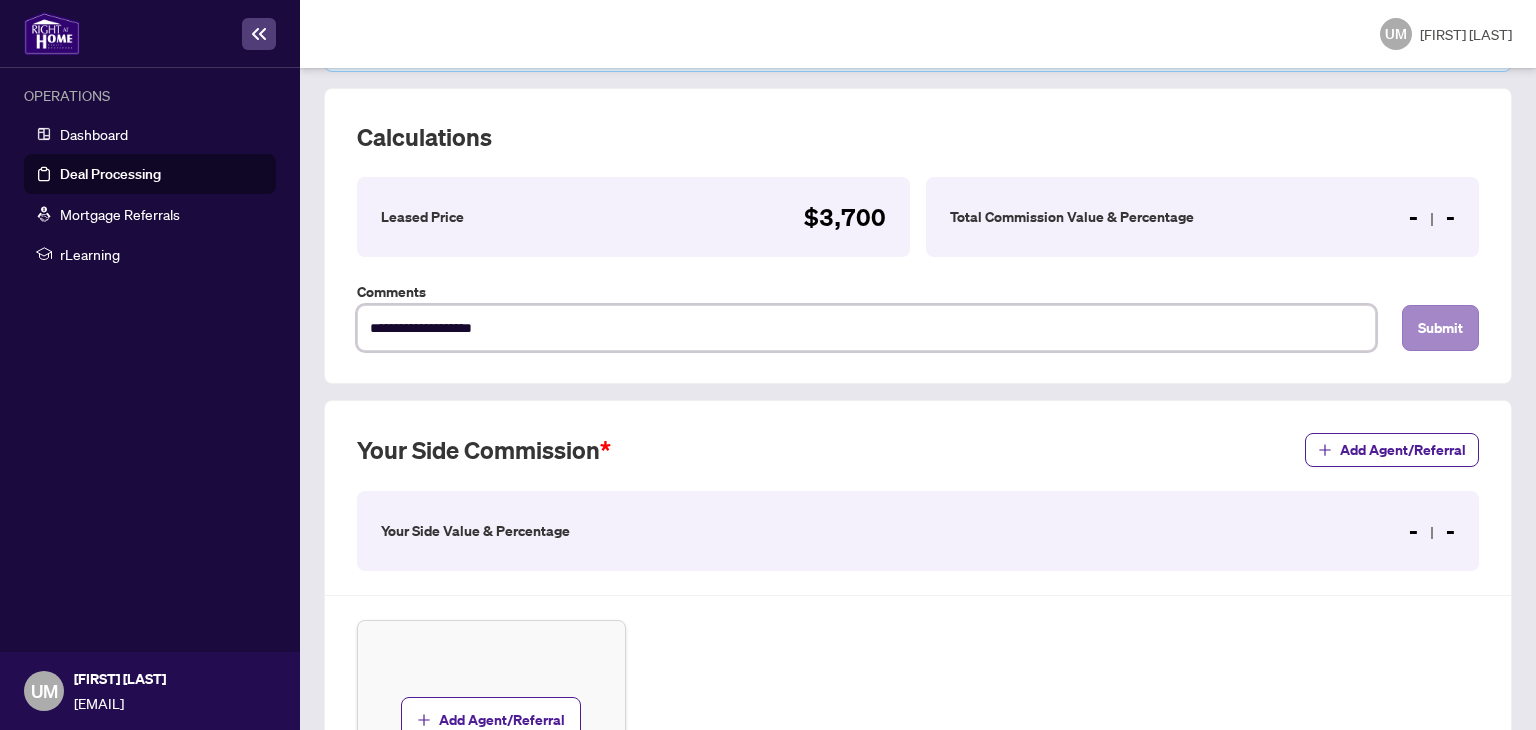 type on "**********" 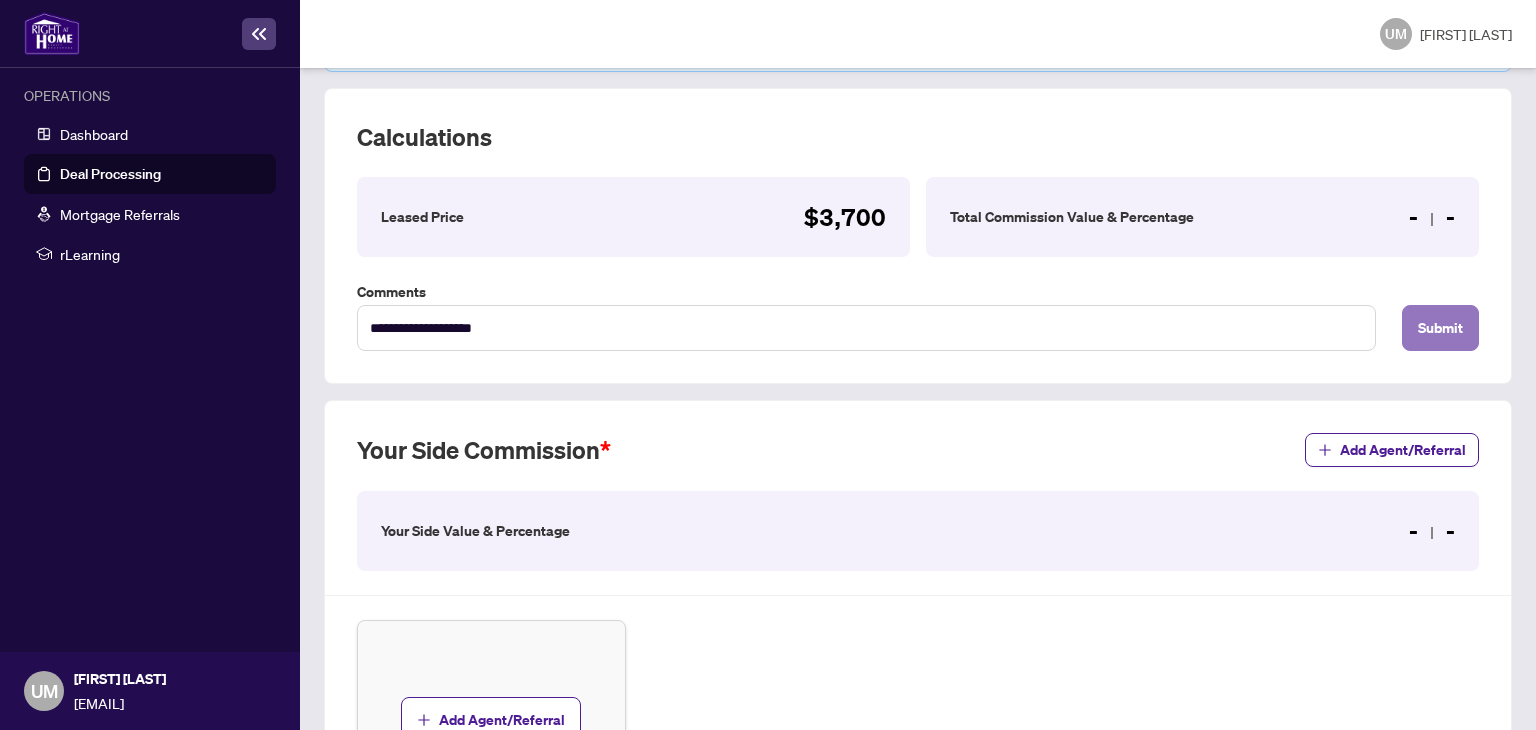 click on "Submit" at bounding box center [1440, 328] 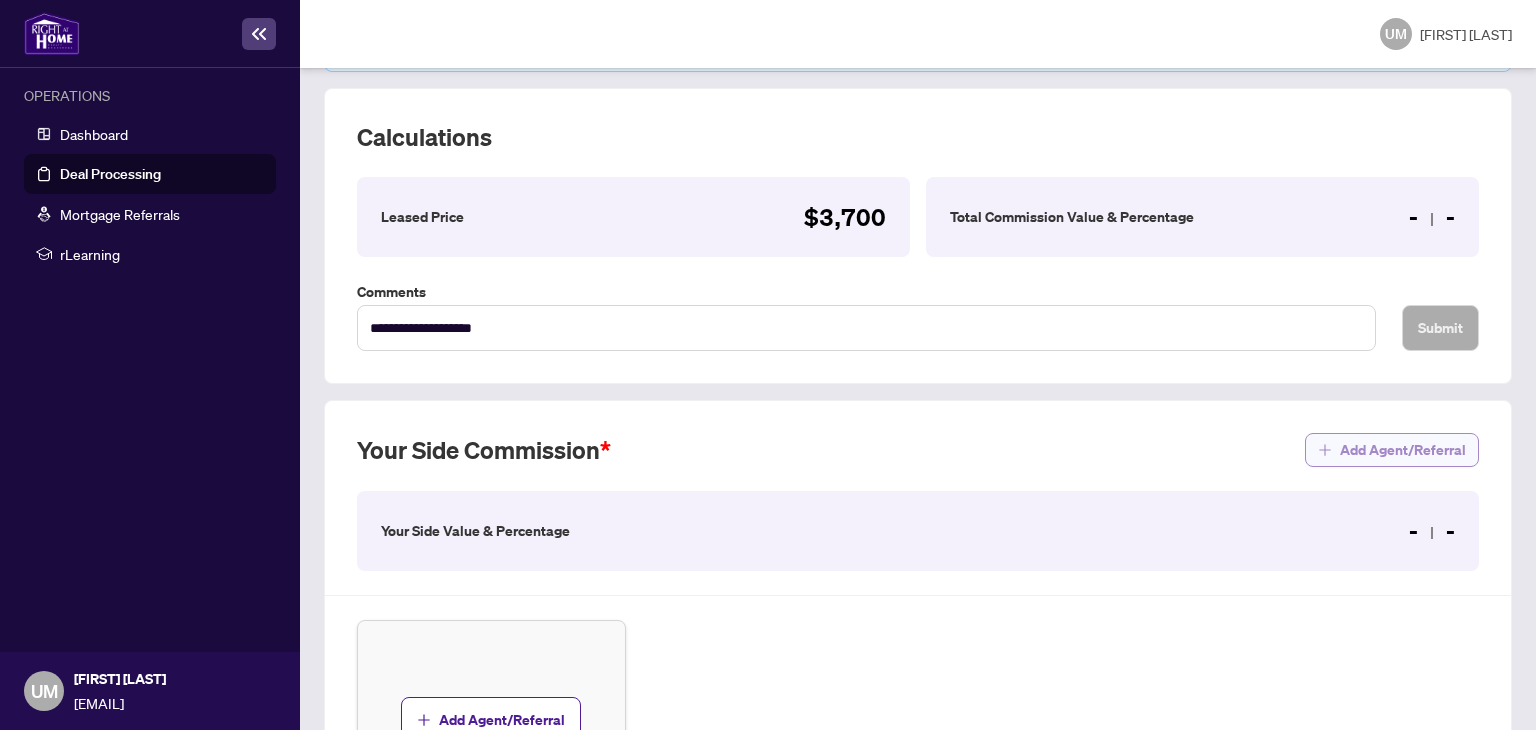 click on "Add Agent/Referral" at bounding box center [1403, 450] 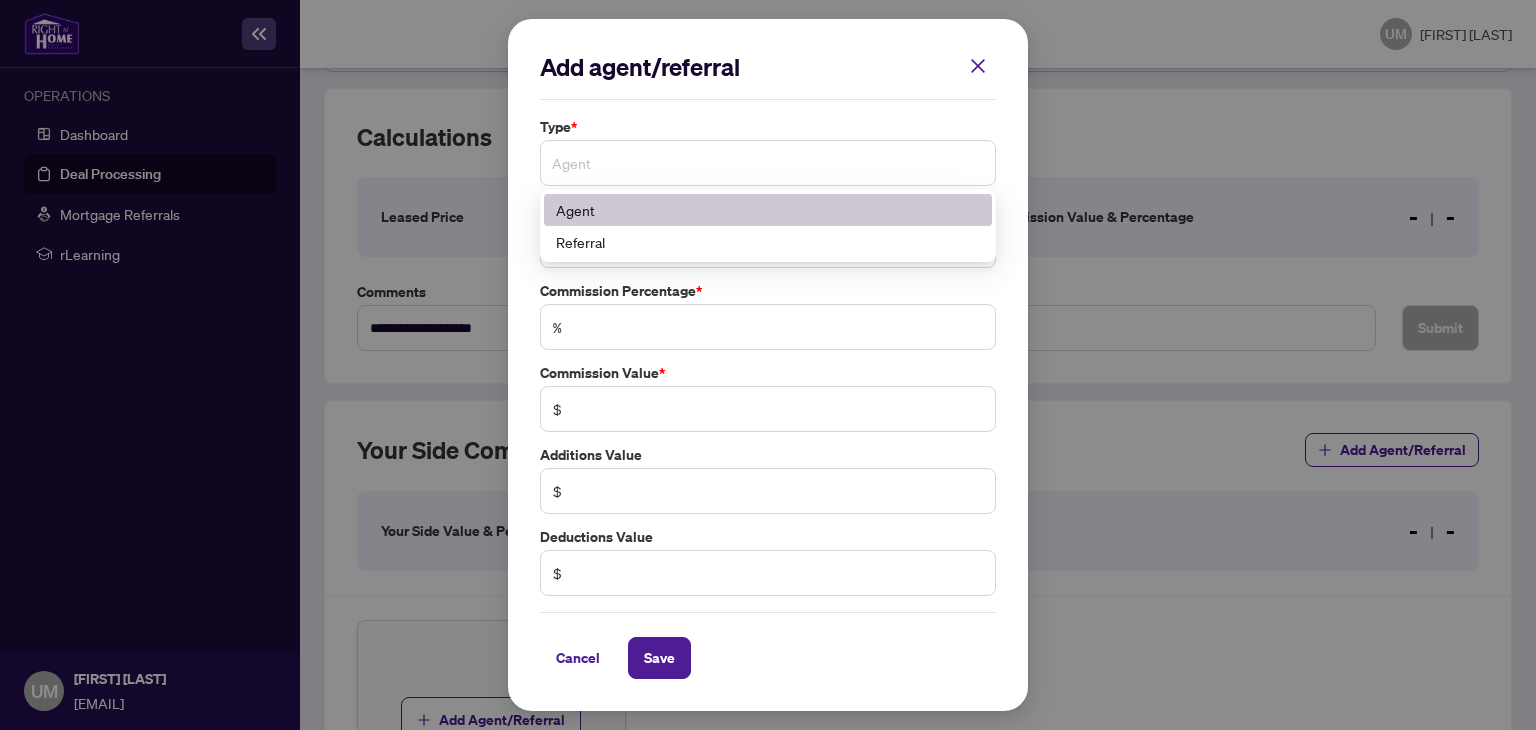 click on "Agent" at bounding box center [768, 163] 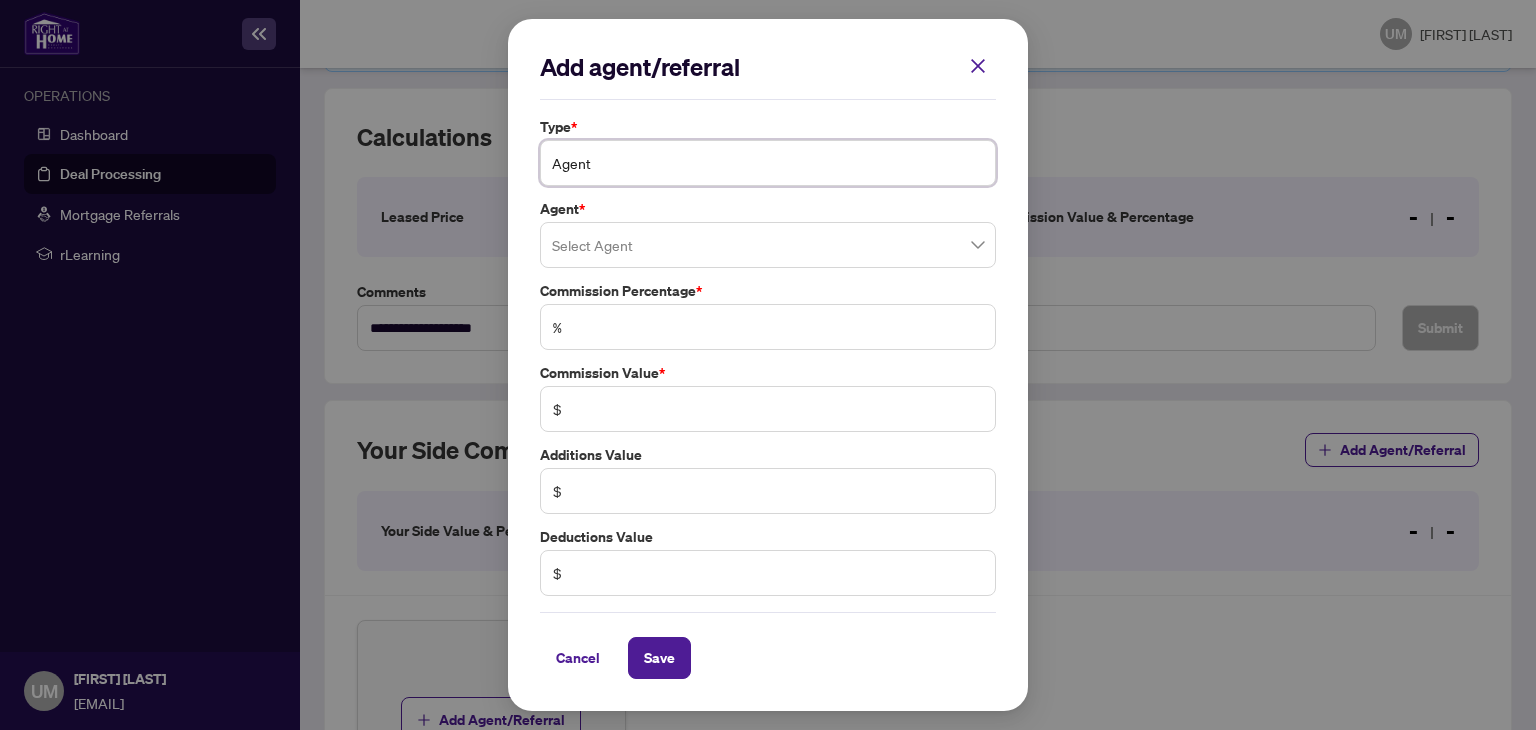 click on "Agent" at bounding box center [768, 163] 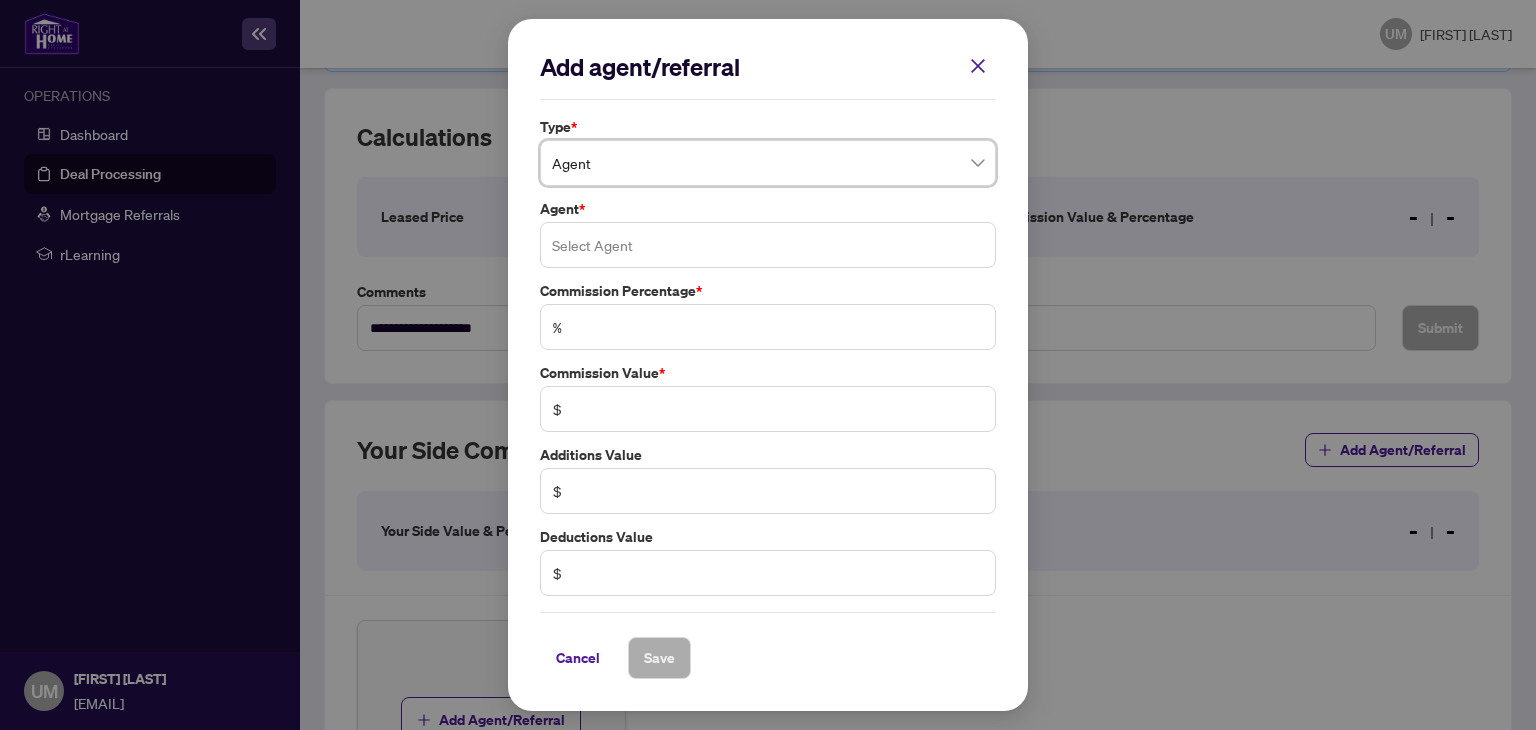 click at bounding box center (768, 245) 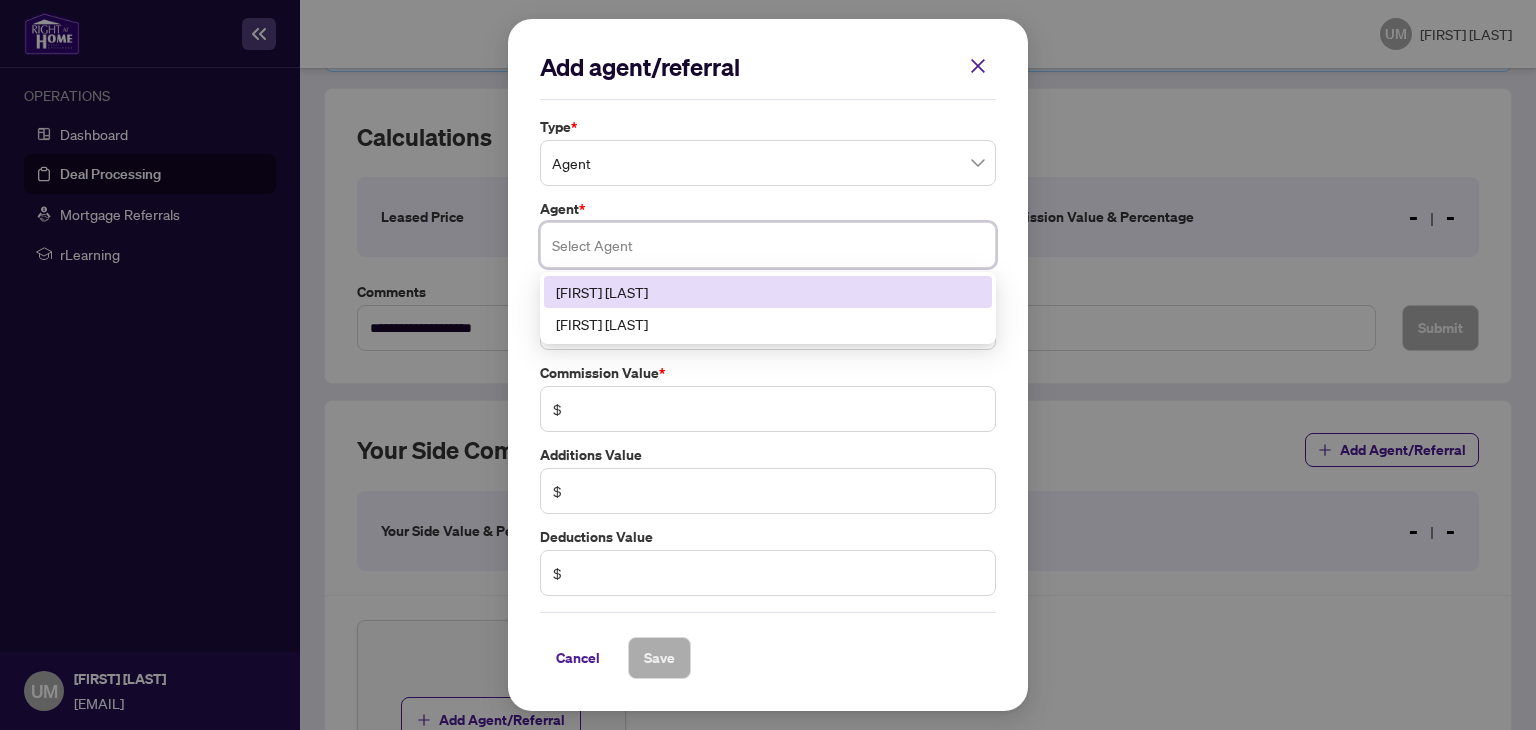 click on "[FIRST] [LAST]" at bounding box center [768, 292] 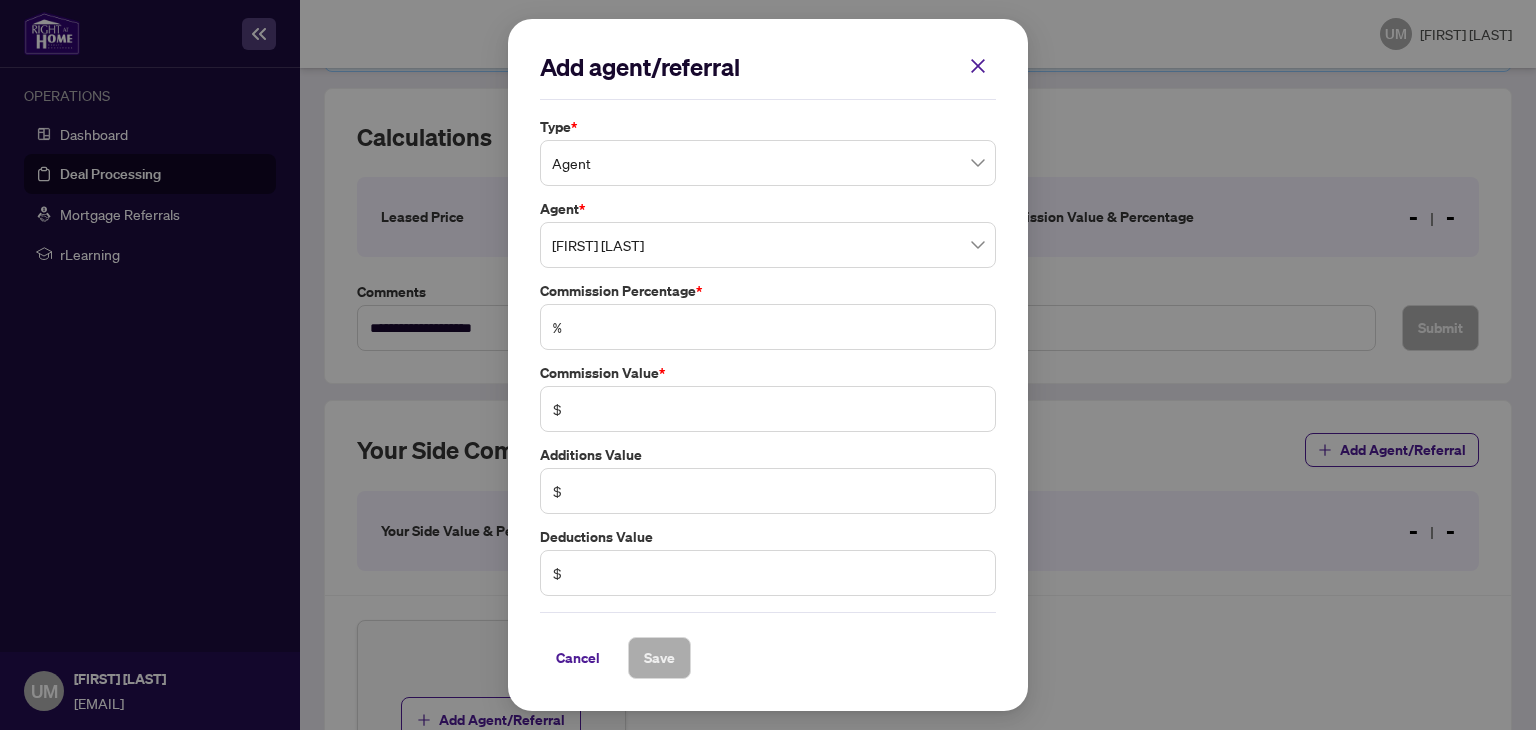 drag, startPoint x: 568, startPoint y: 413, endPoint x: 568, endPoint y: 402, distance: 11 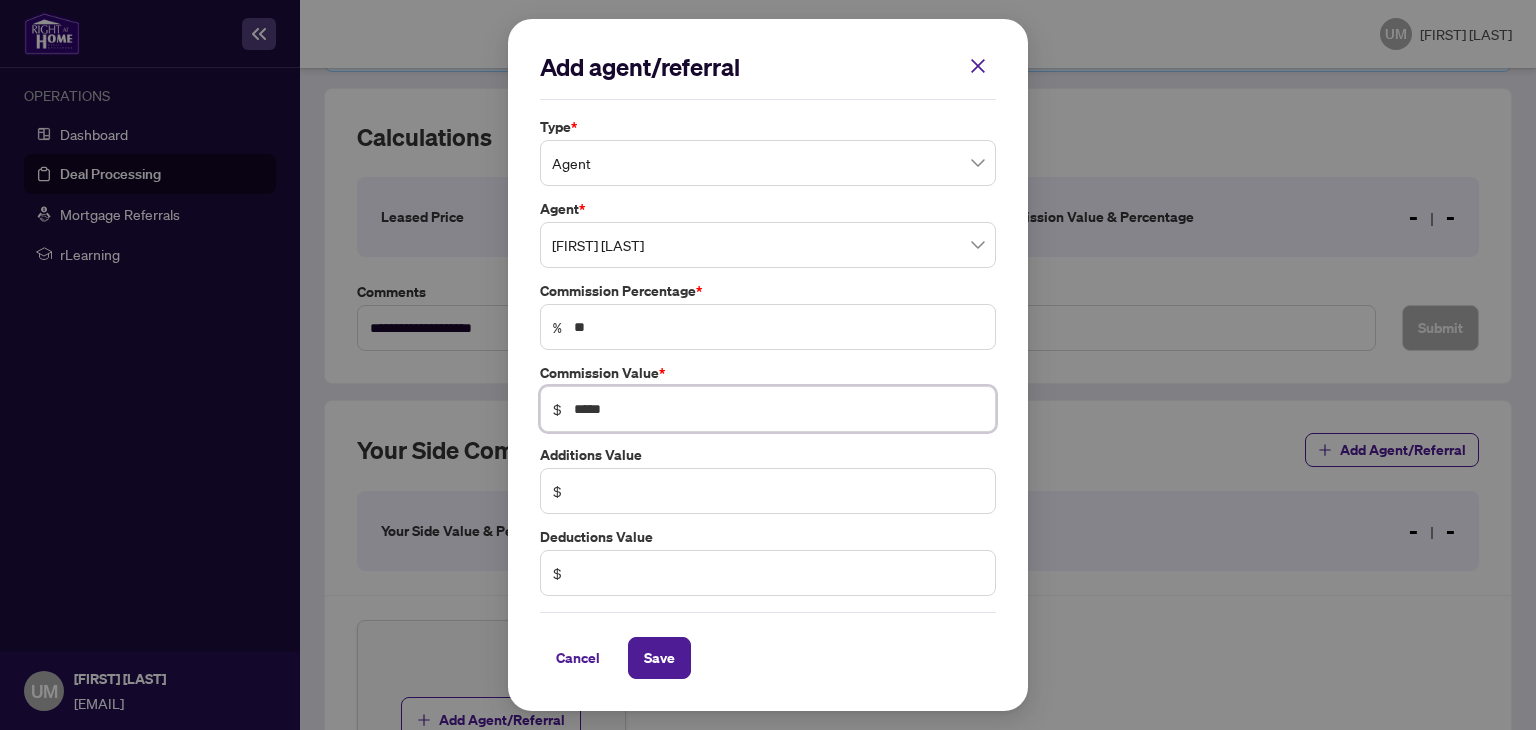 type on "*****" 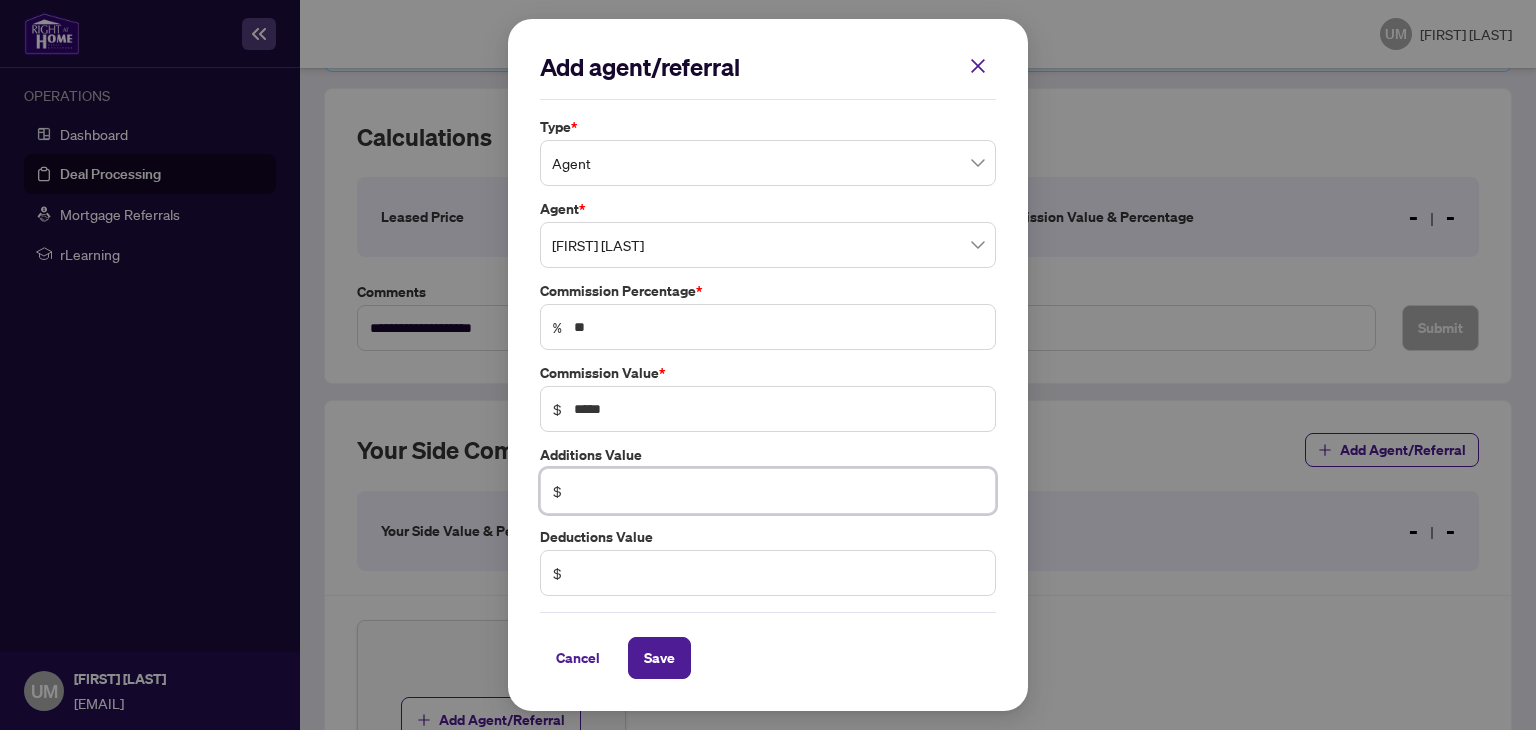 click at bounding box center (778, 491) 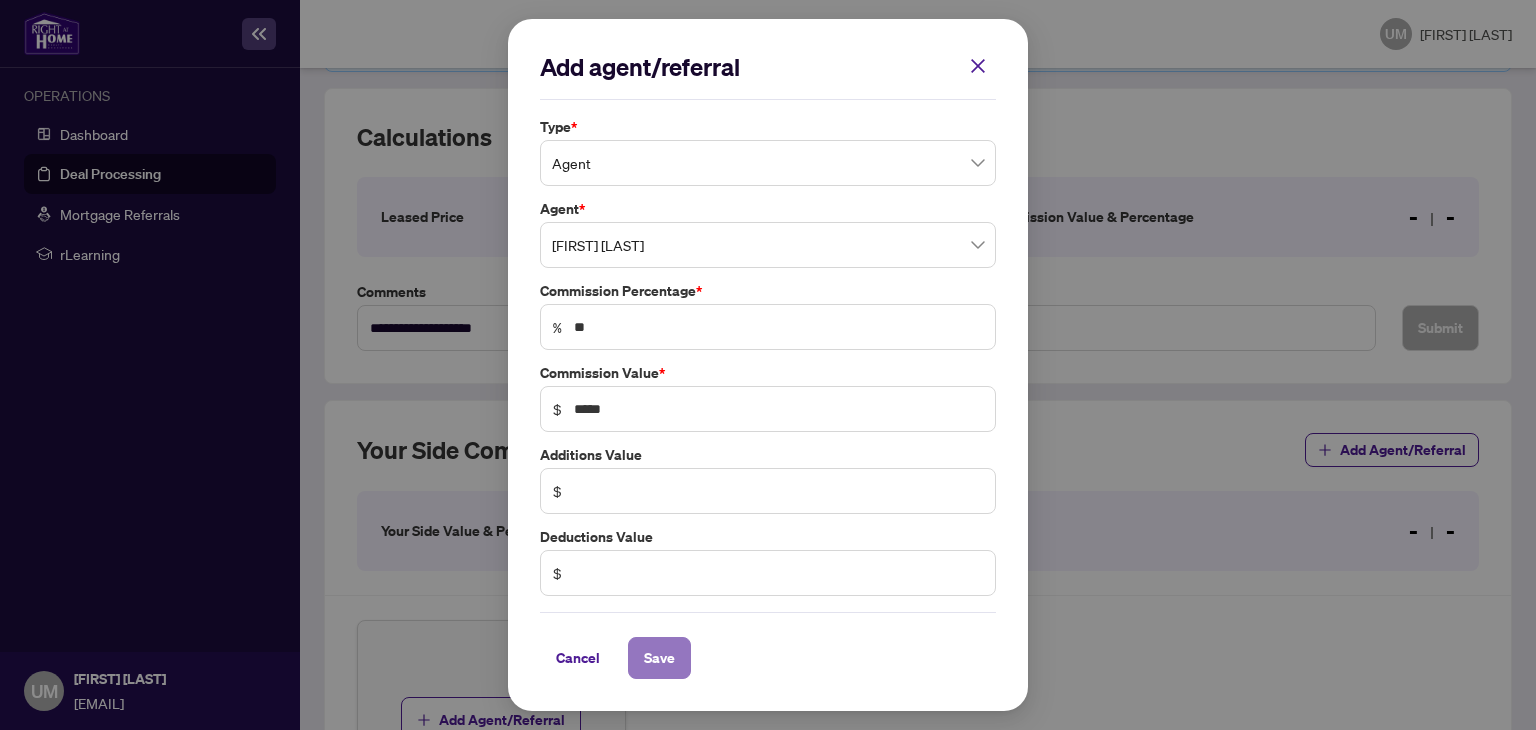 click on "Save" at bounding box center (0, 0) 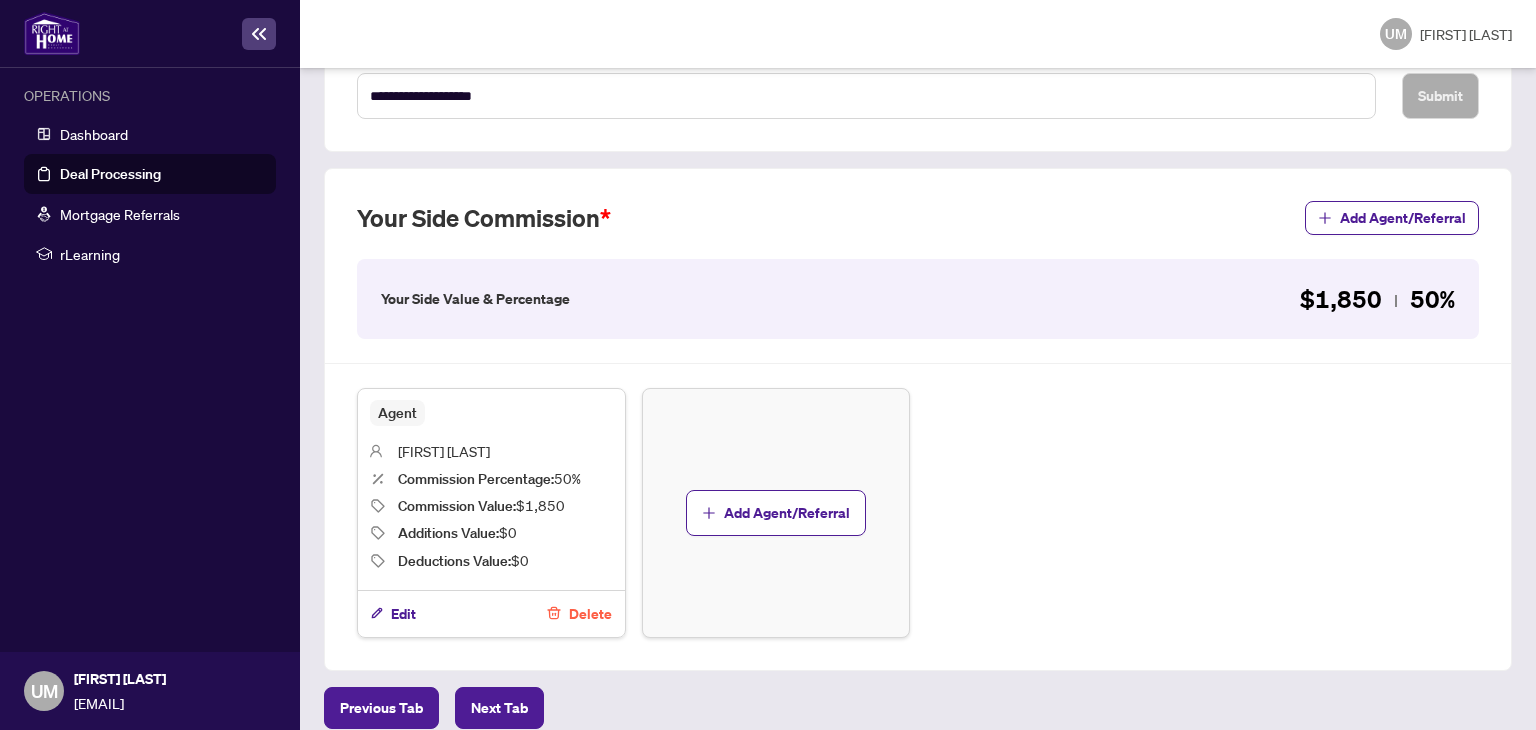 scroll, scrollTop: 571, scrollLeft: 0, axis: vertical 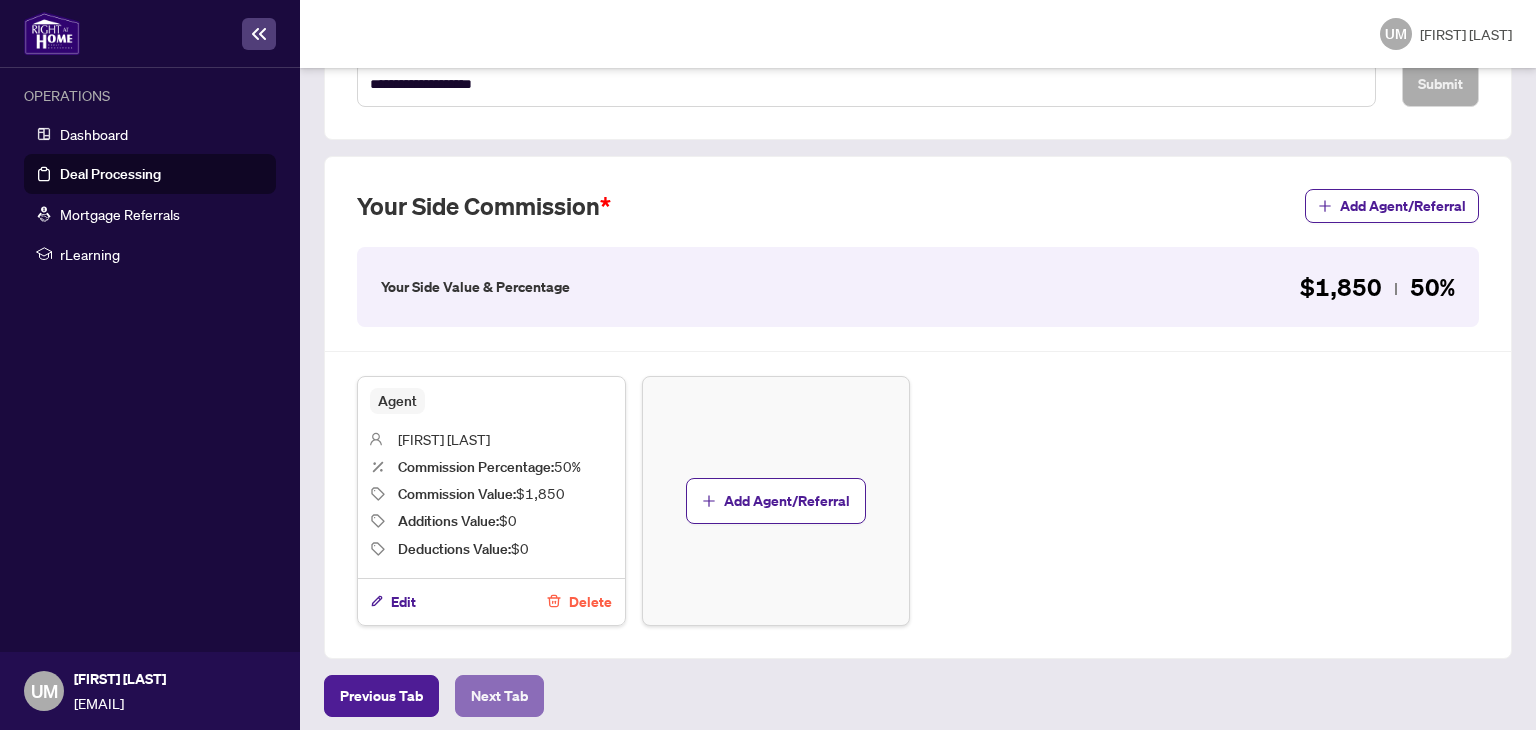 click on "Next Tab" at bounding box center (381, 696) 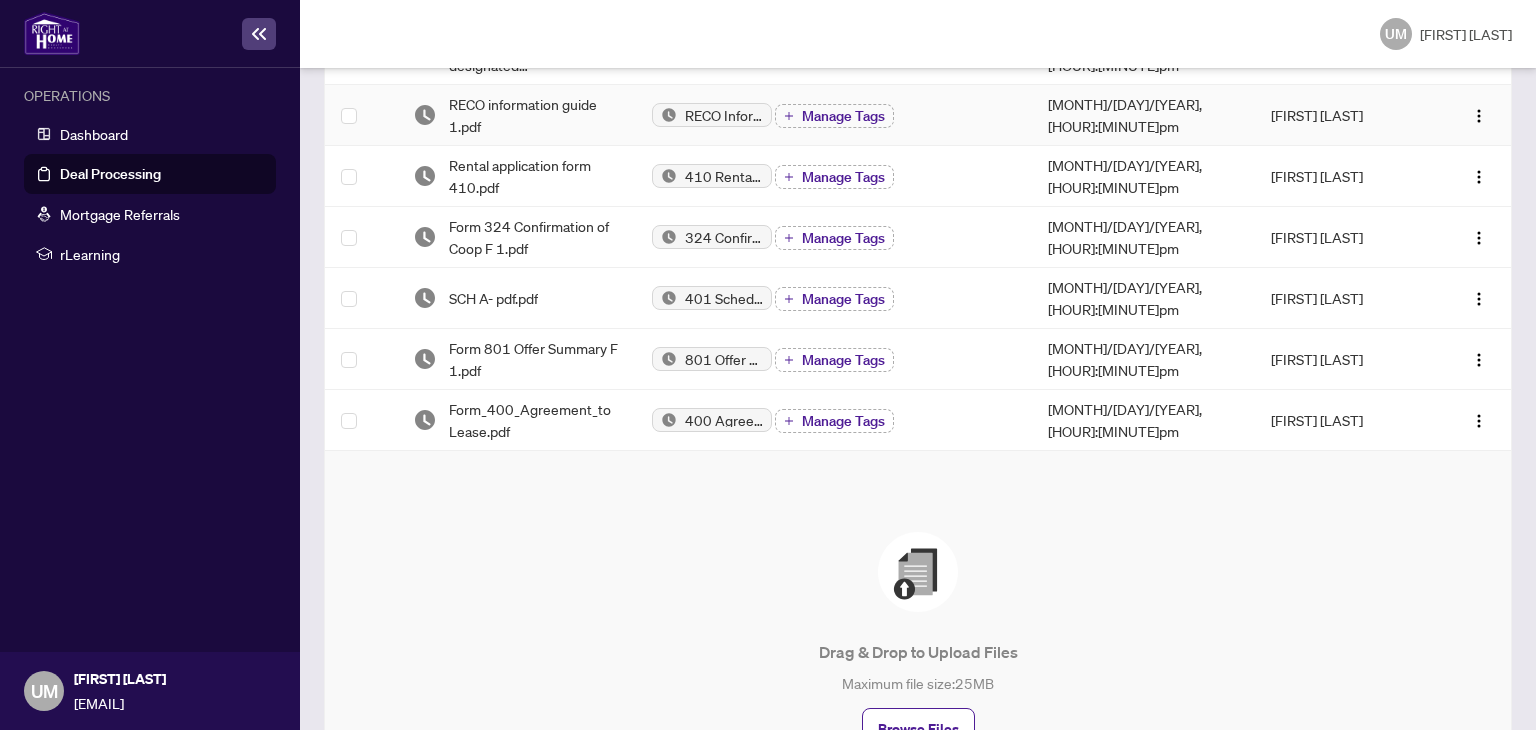 scroll, scrollTop: 0, scrollLeft: 0, axis: both 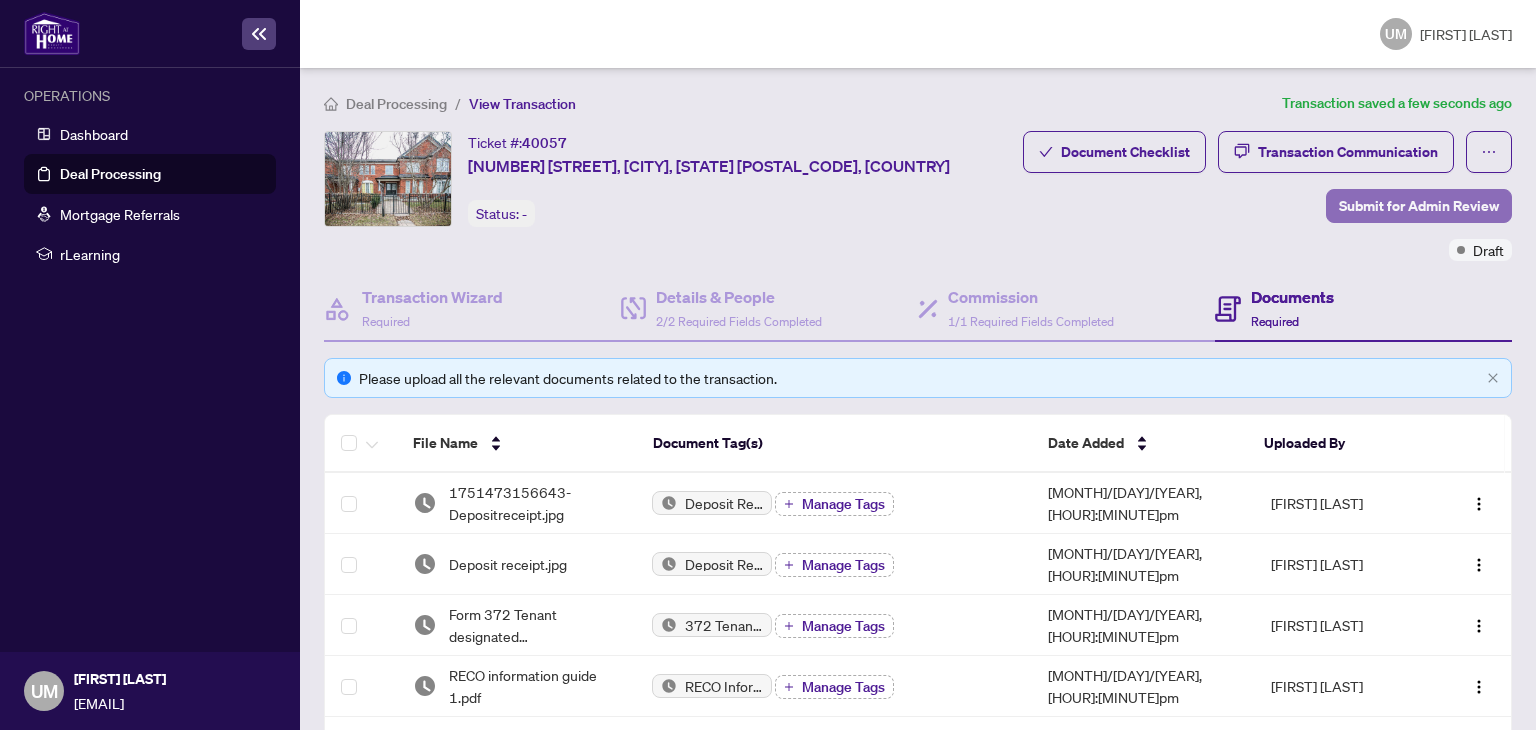 click on "Submit for Admin Review" at bounding box center (1419, 206) 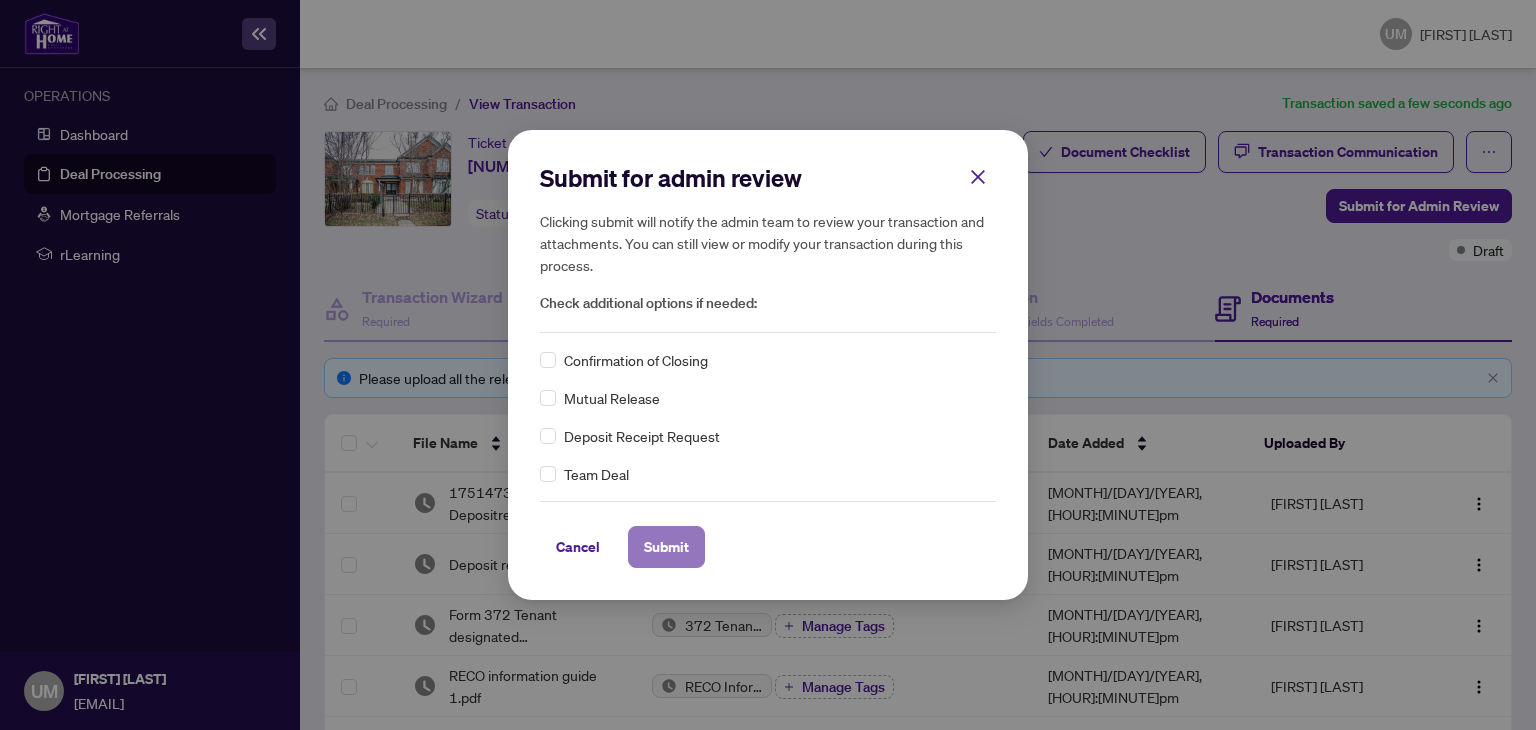 click on "Submit" at bounding box center (666, 547) 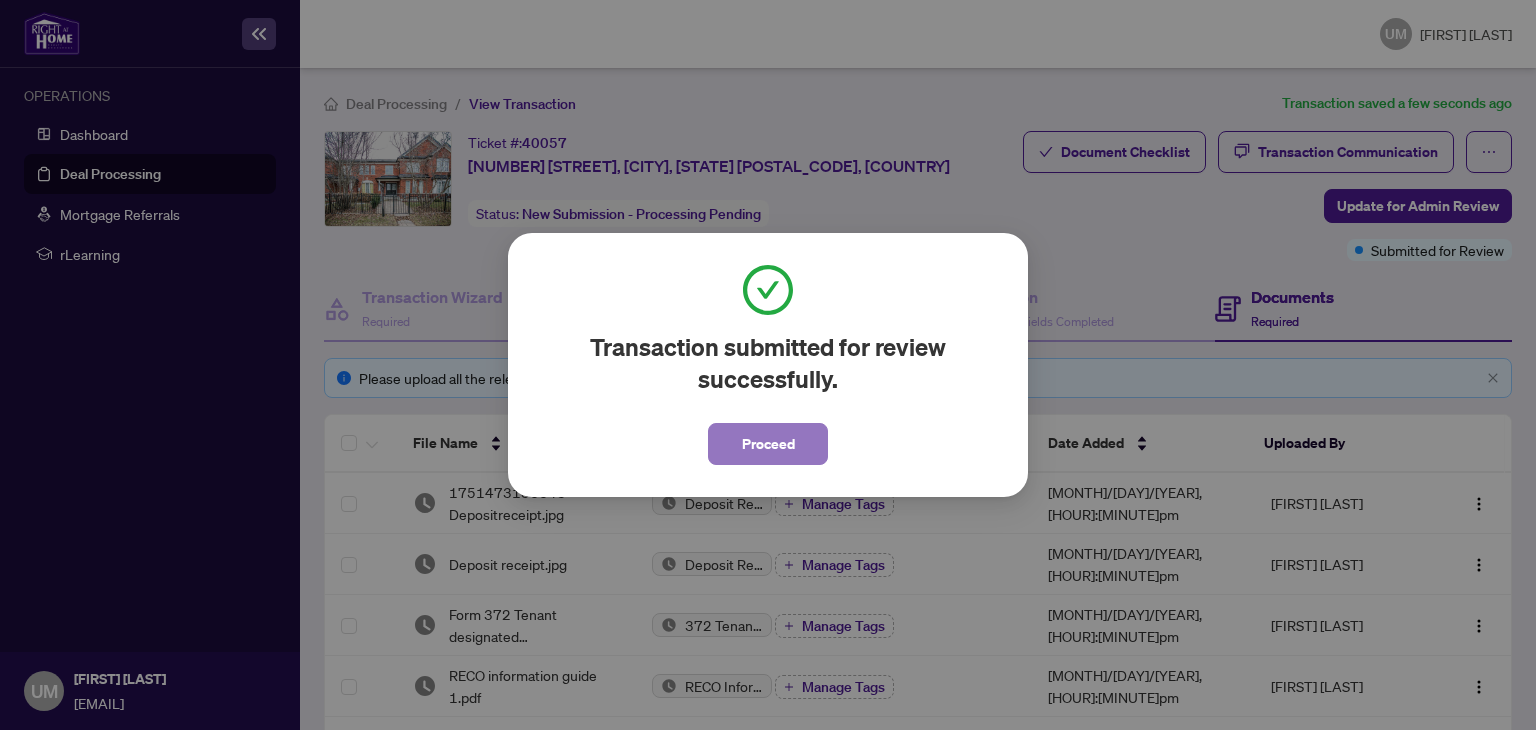 click on "Proceed" at bounding box center (768, 444) 